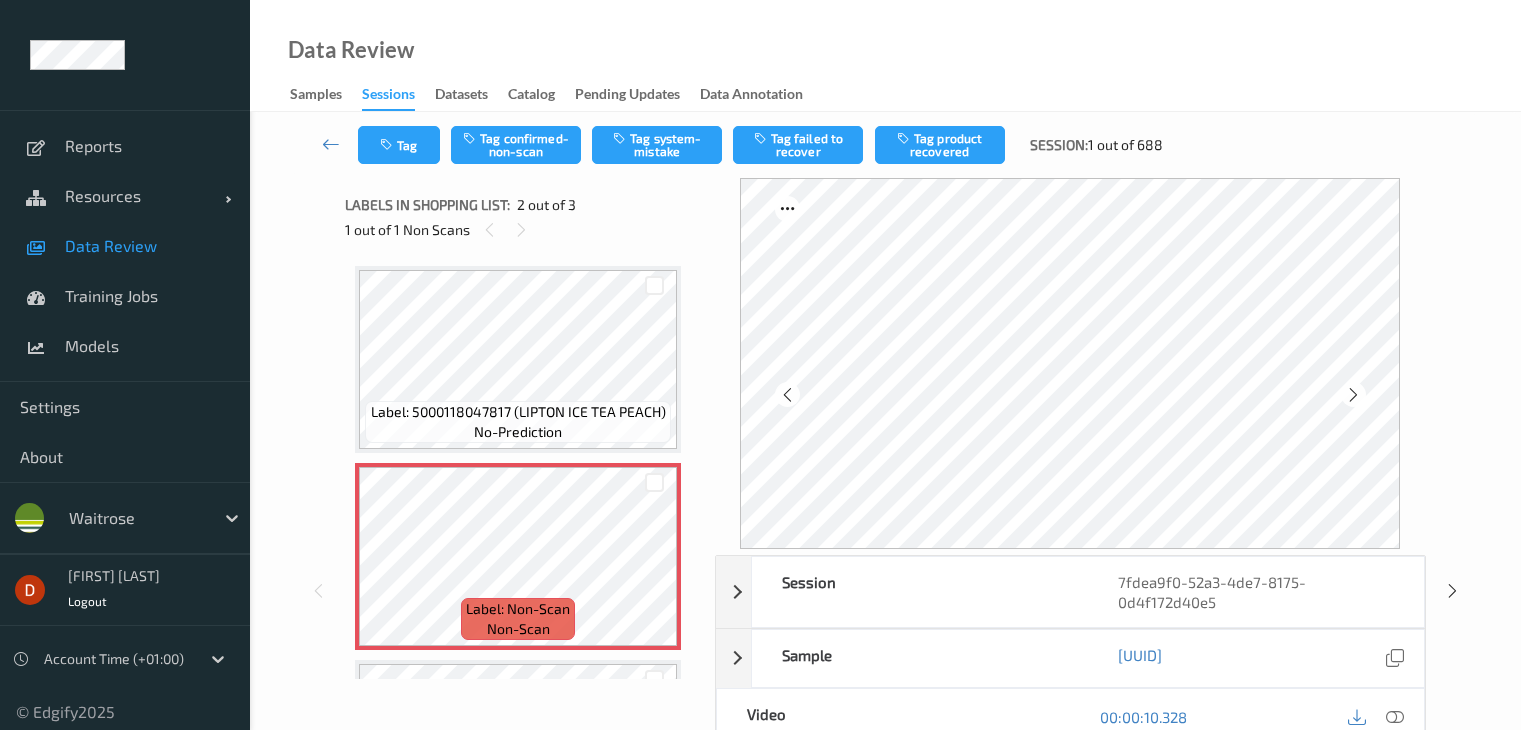 scroll, scrollTop: 0, scrollLeft: 0, axis: both 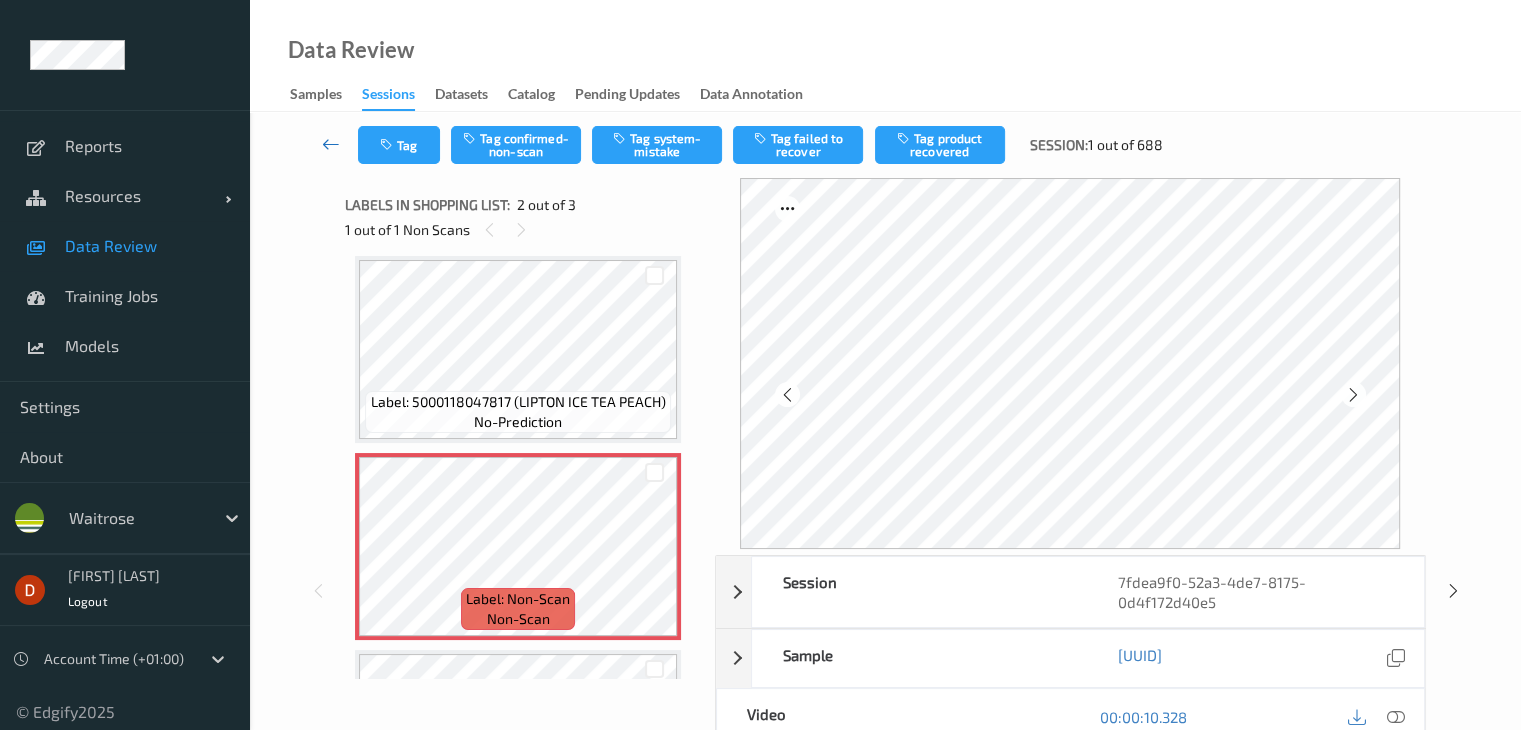click at bounding box center (331, 144) 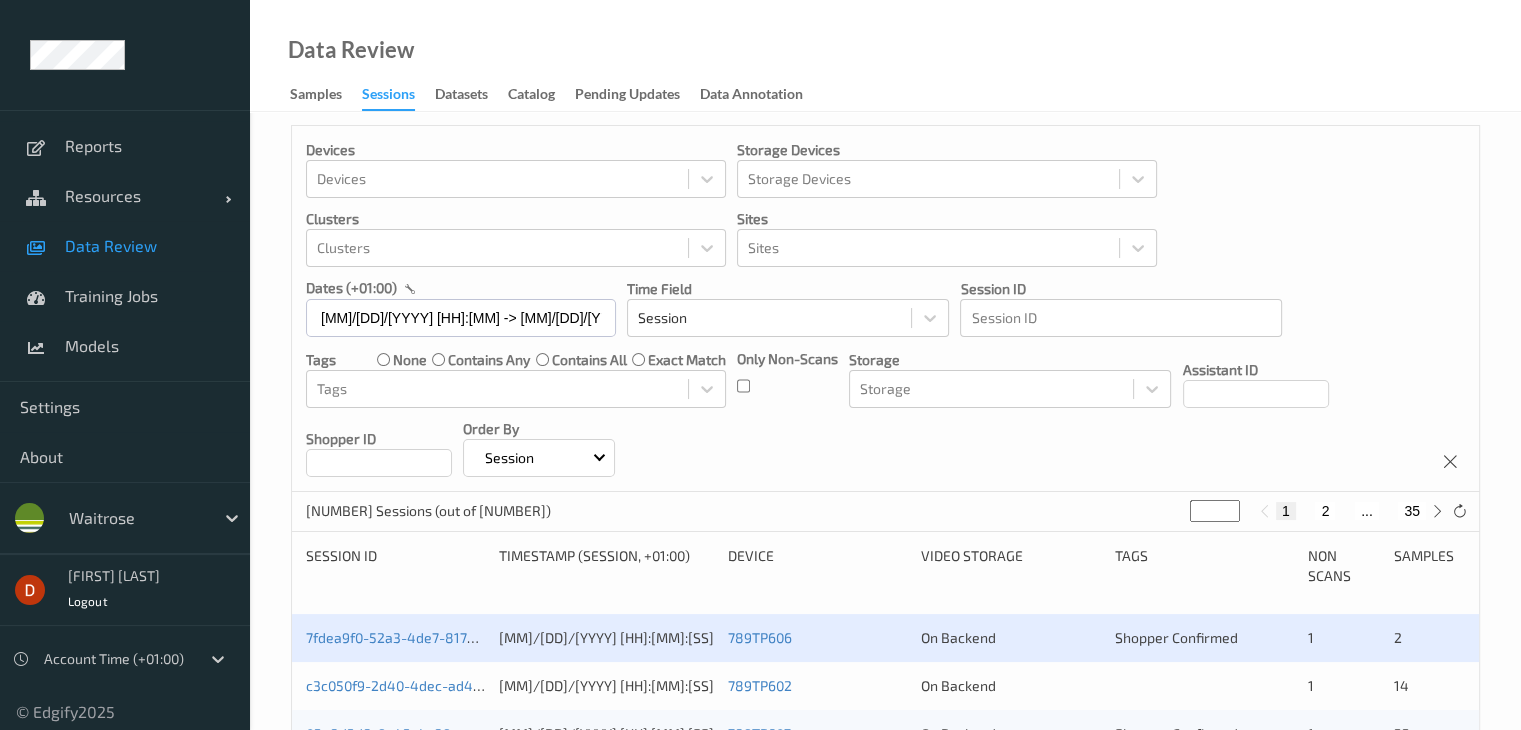 scroll, scrollTop: 0, scrollLeft: 0, axis: both 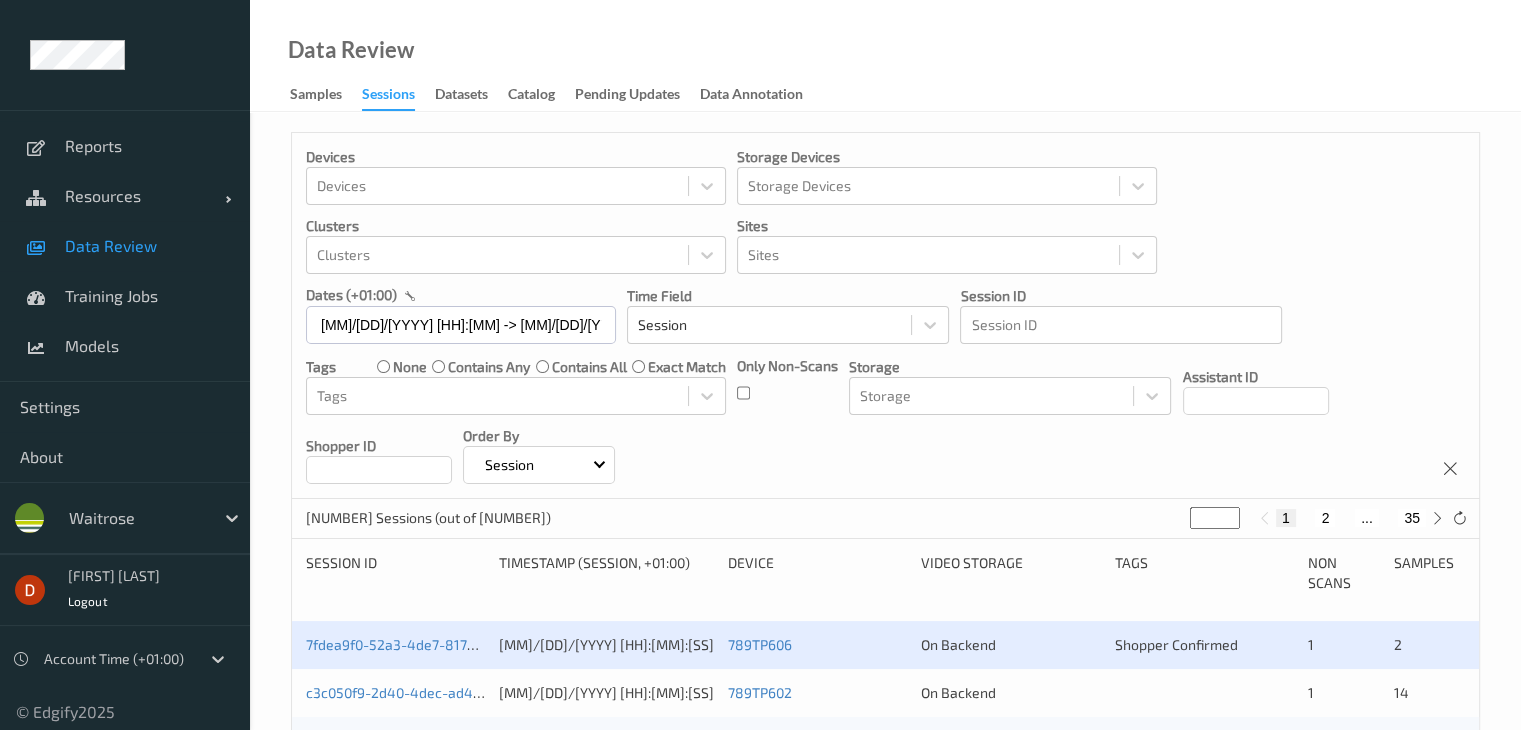 click on "2" at bounding box center (1325, 518) 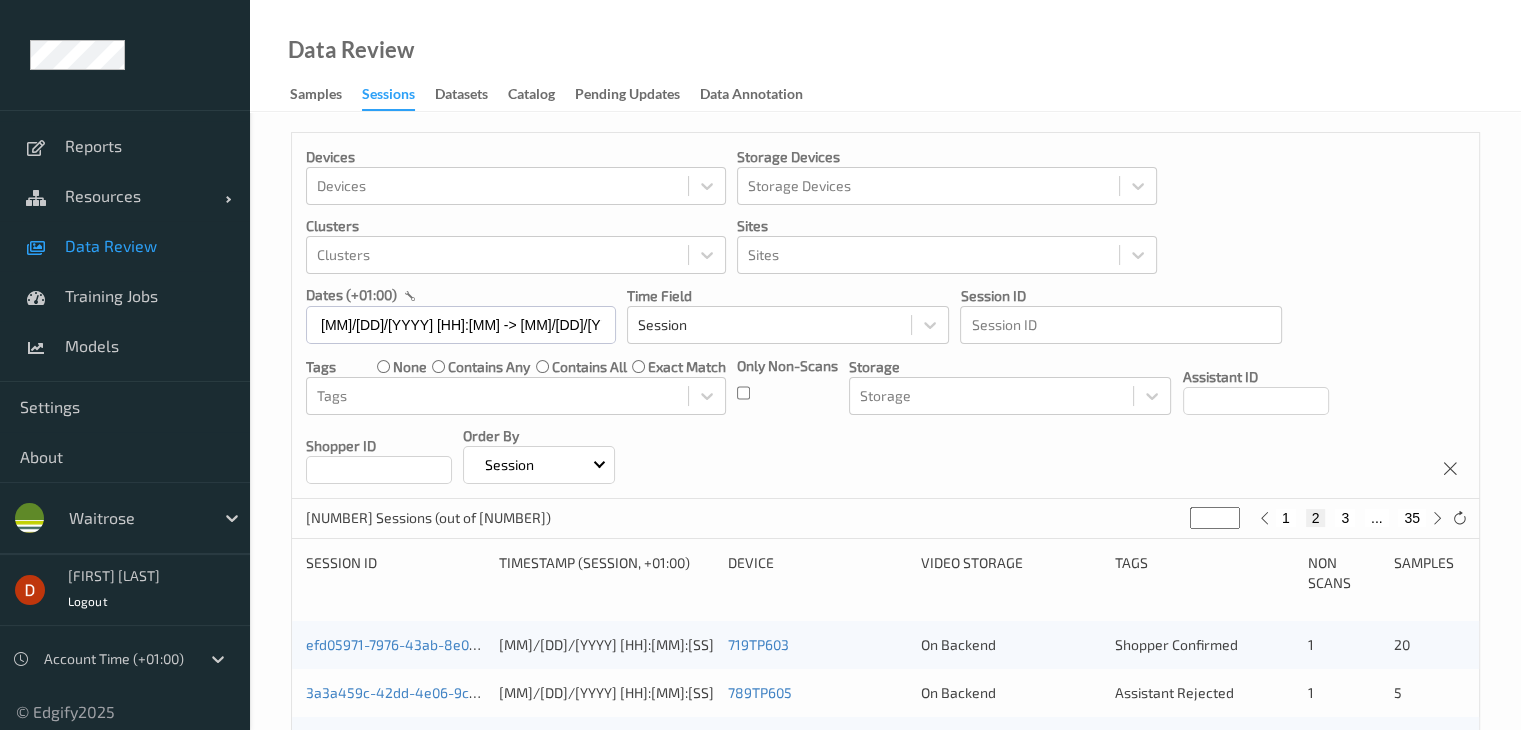click on "3" at bounding box center (1345, 518) 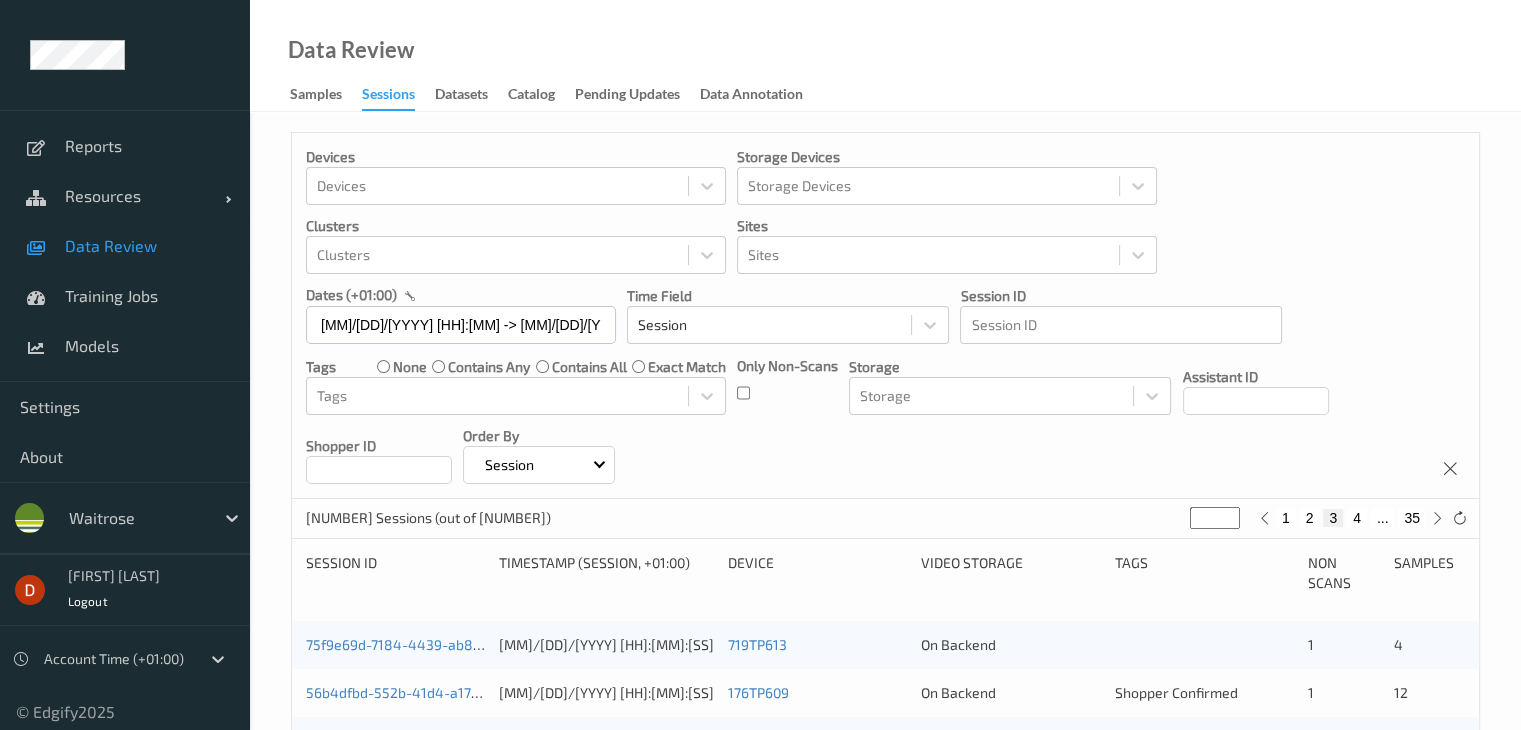 click on "3" at bounding box center (1333, 518) 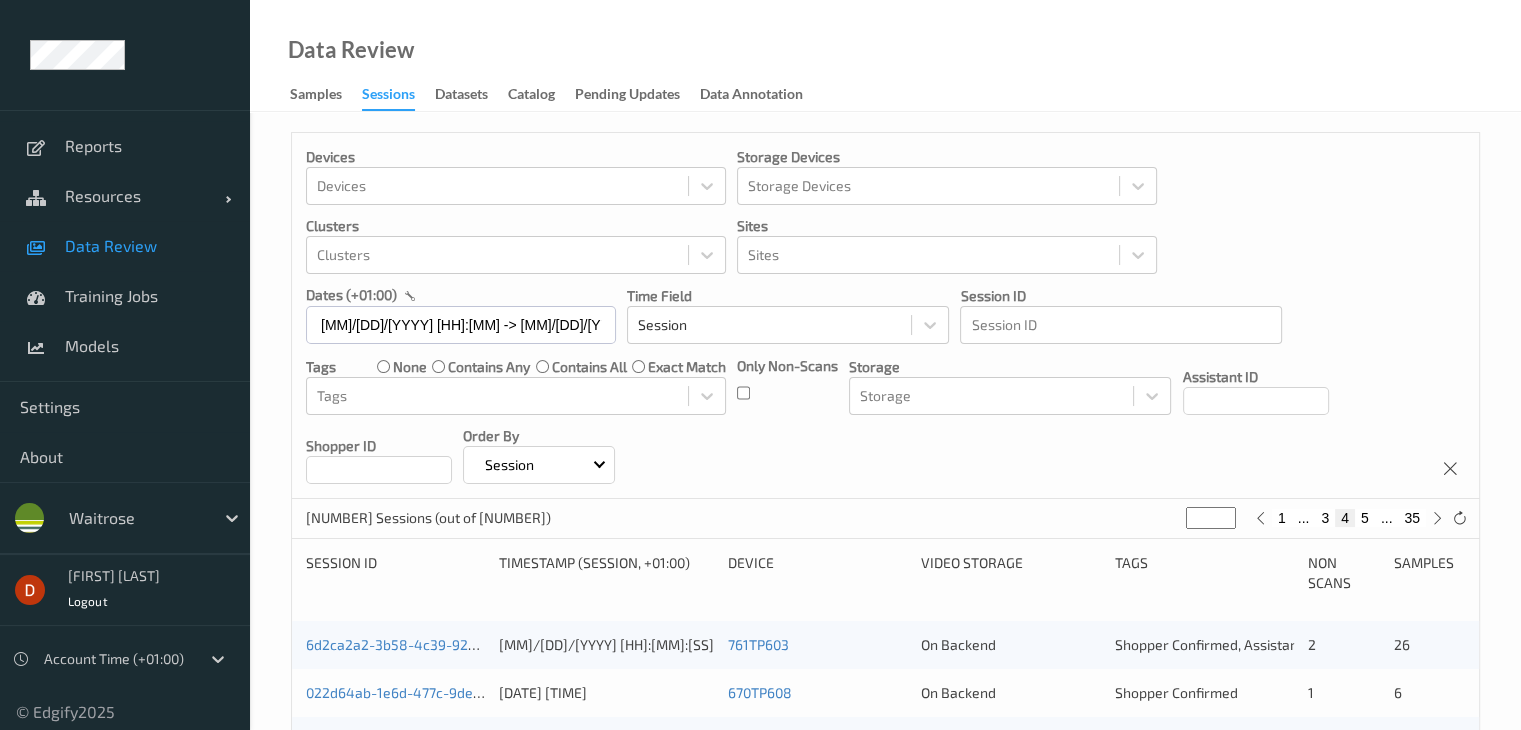 click on "5" at bounding box center (1365, 518) 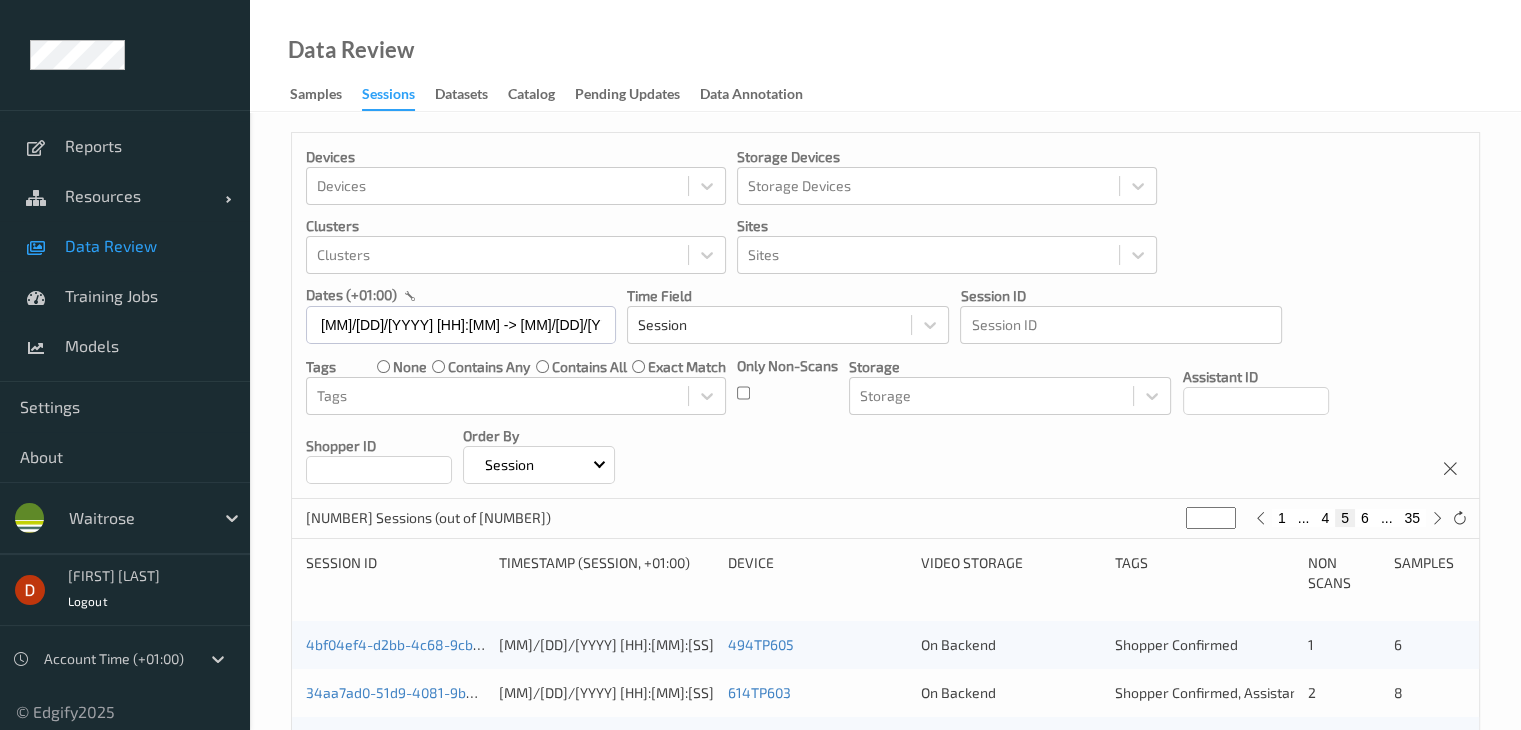click on "6" at bounding box center (1365, 518) 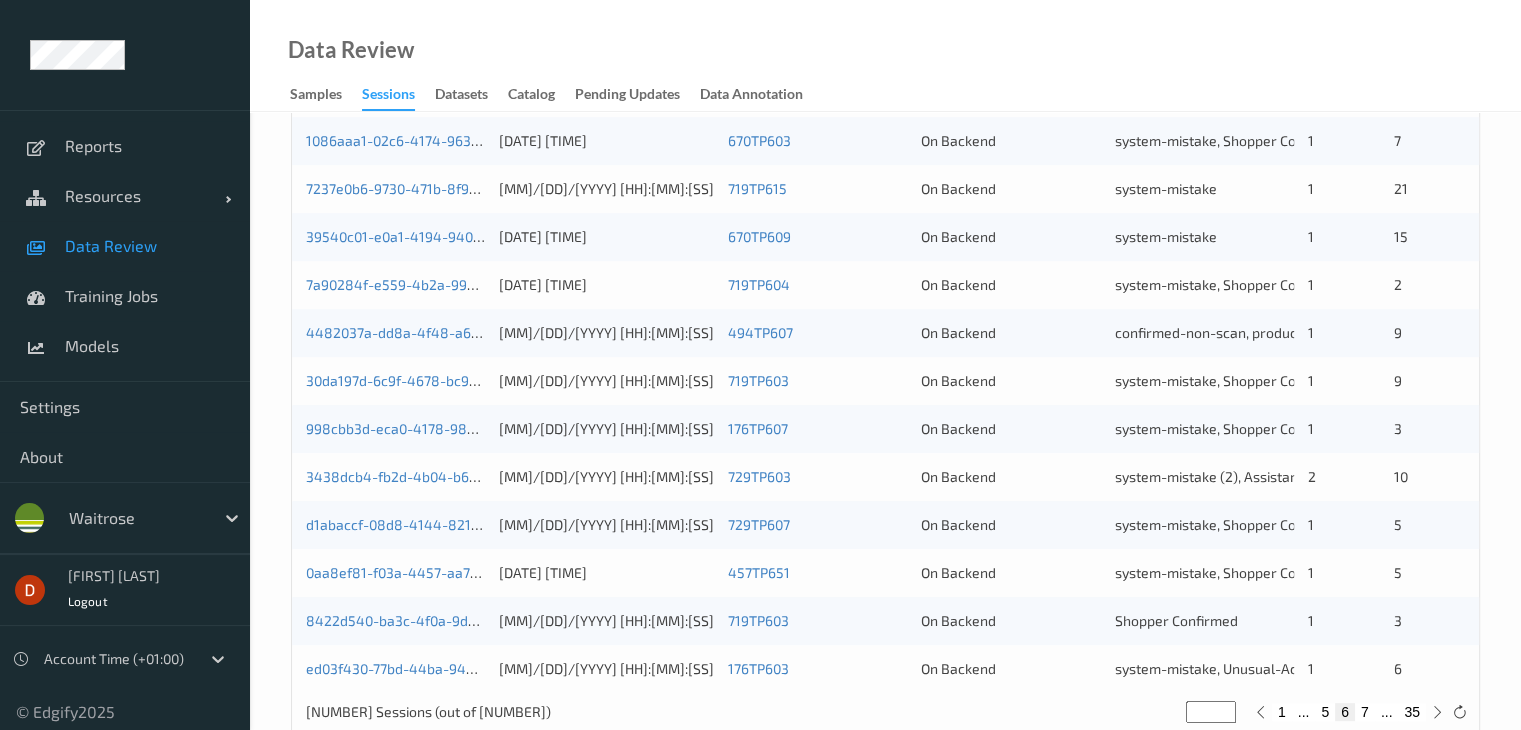 scroll, scrollTop: 932, scrollLeft: 0, axis: vertical 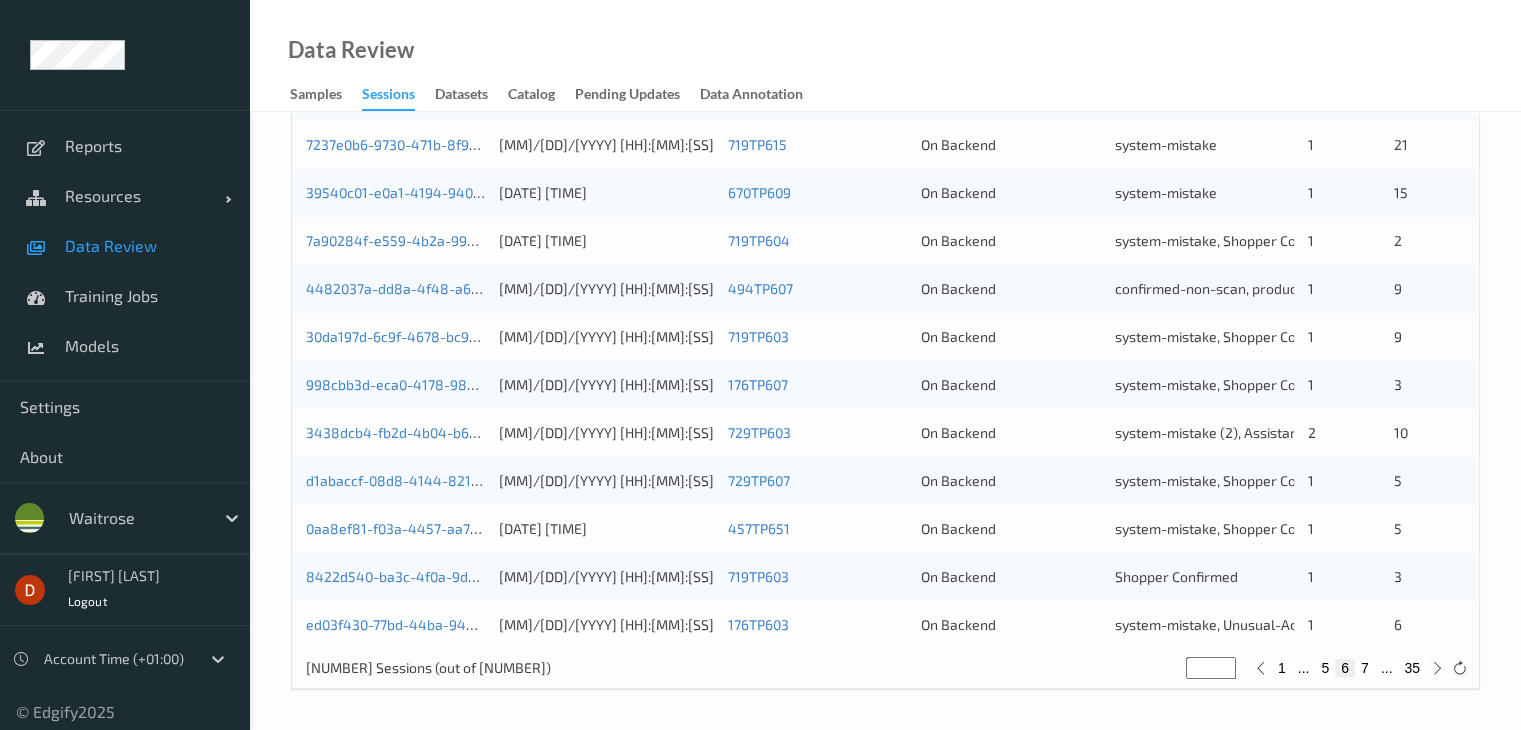 click on "5" at bounding box center [1325, 668] 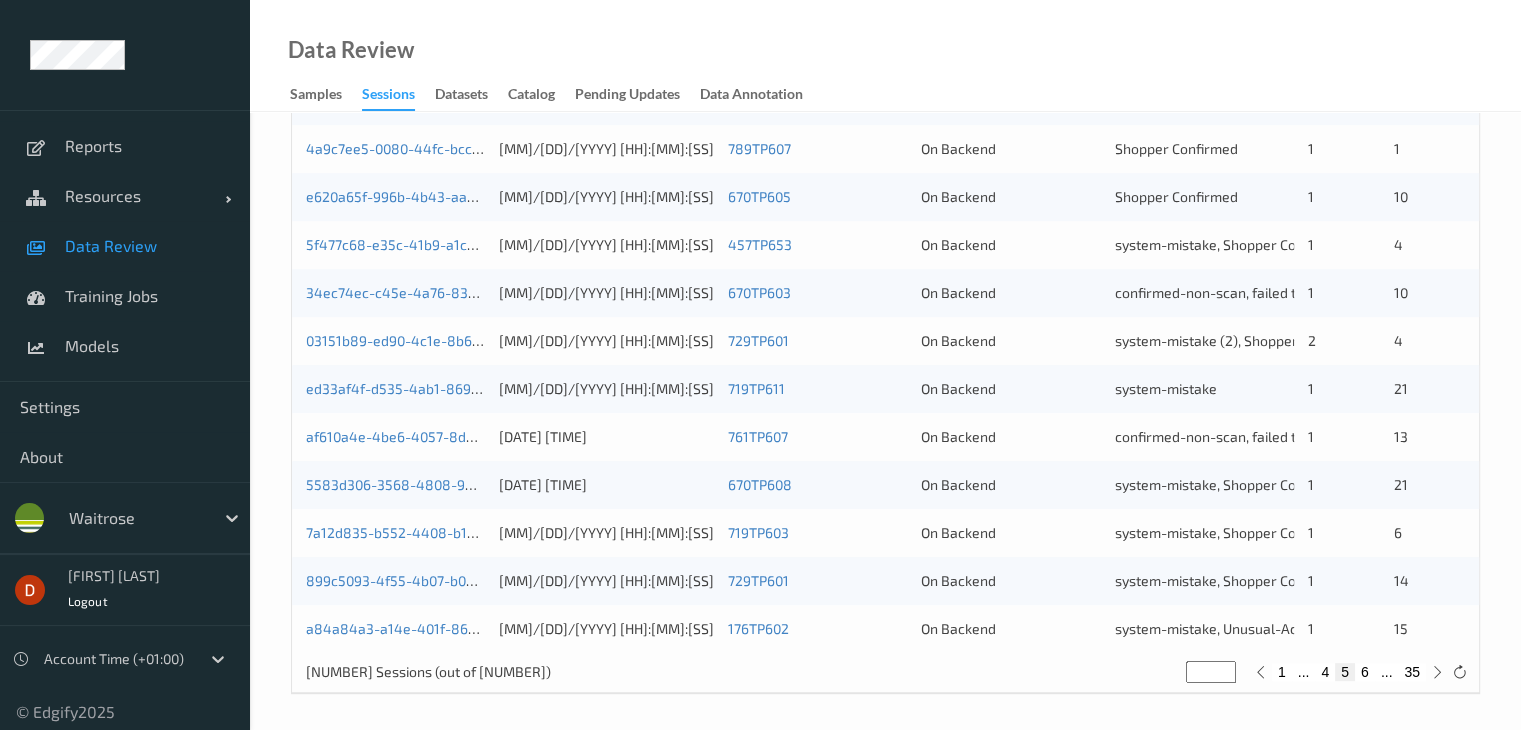 scroll, scrollTop: 932, scrollLeft: 0, axis: vertical 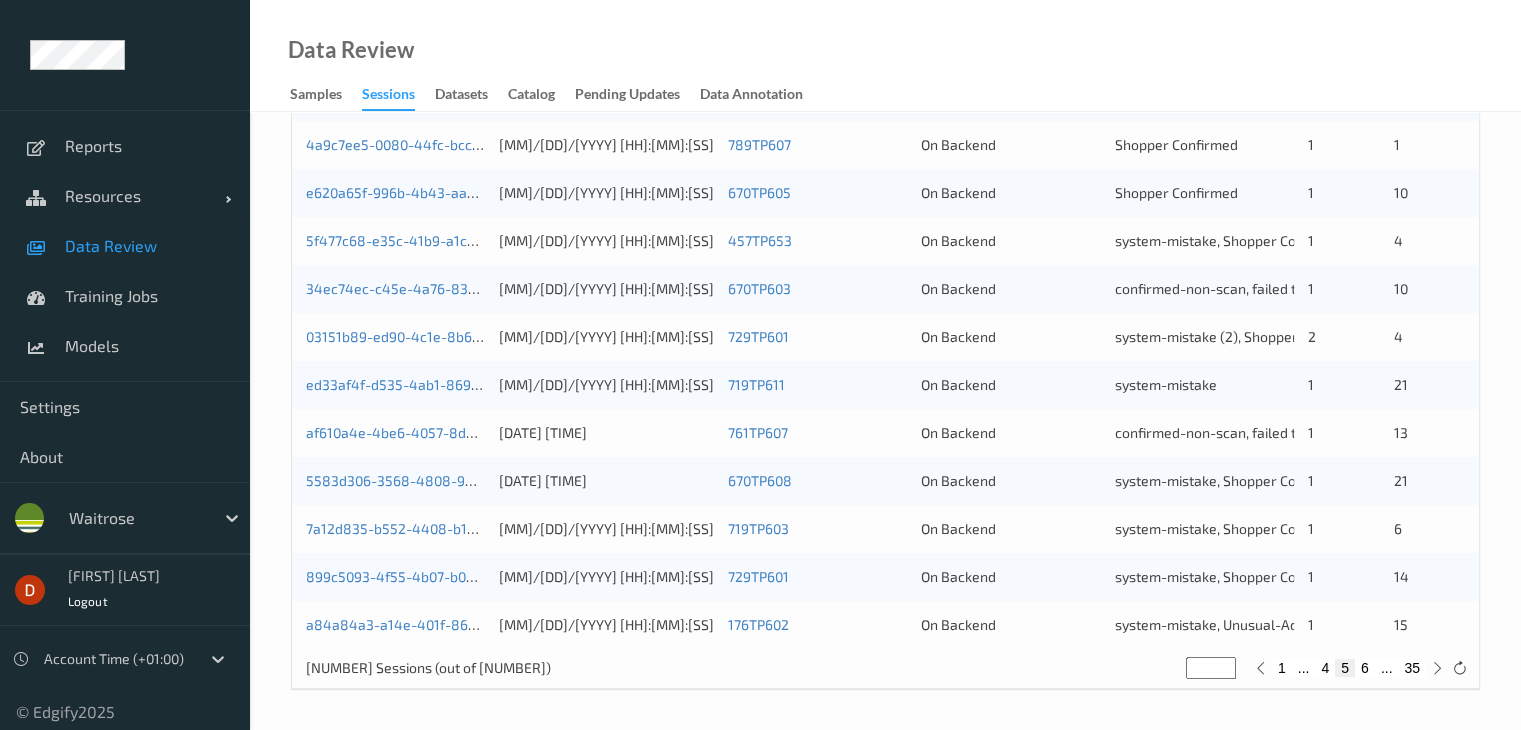 click on "4" at bounding box center (1325, 668) 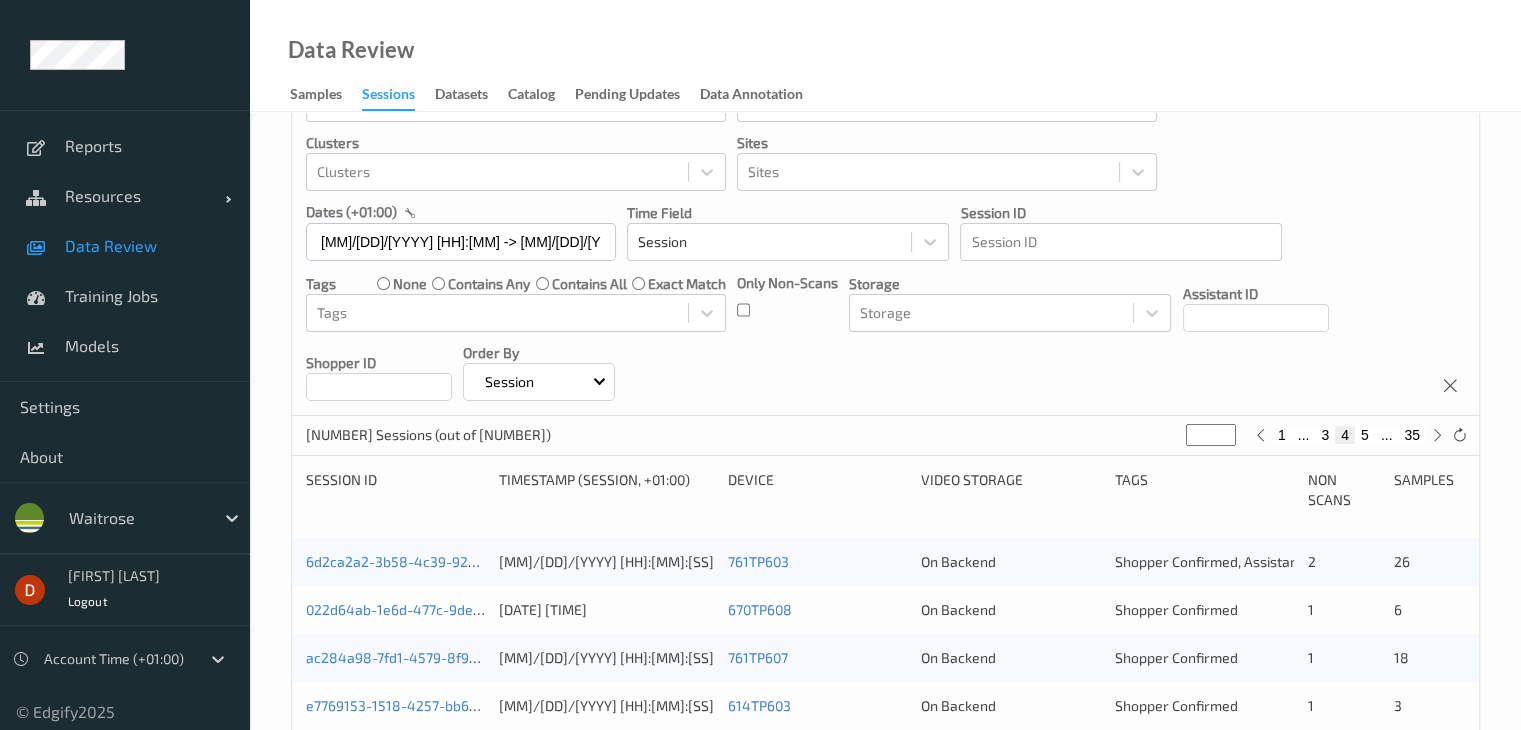 scroll, scrollTop: 0, scrollLeft: 0, axis: both 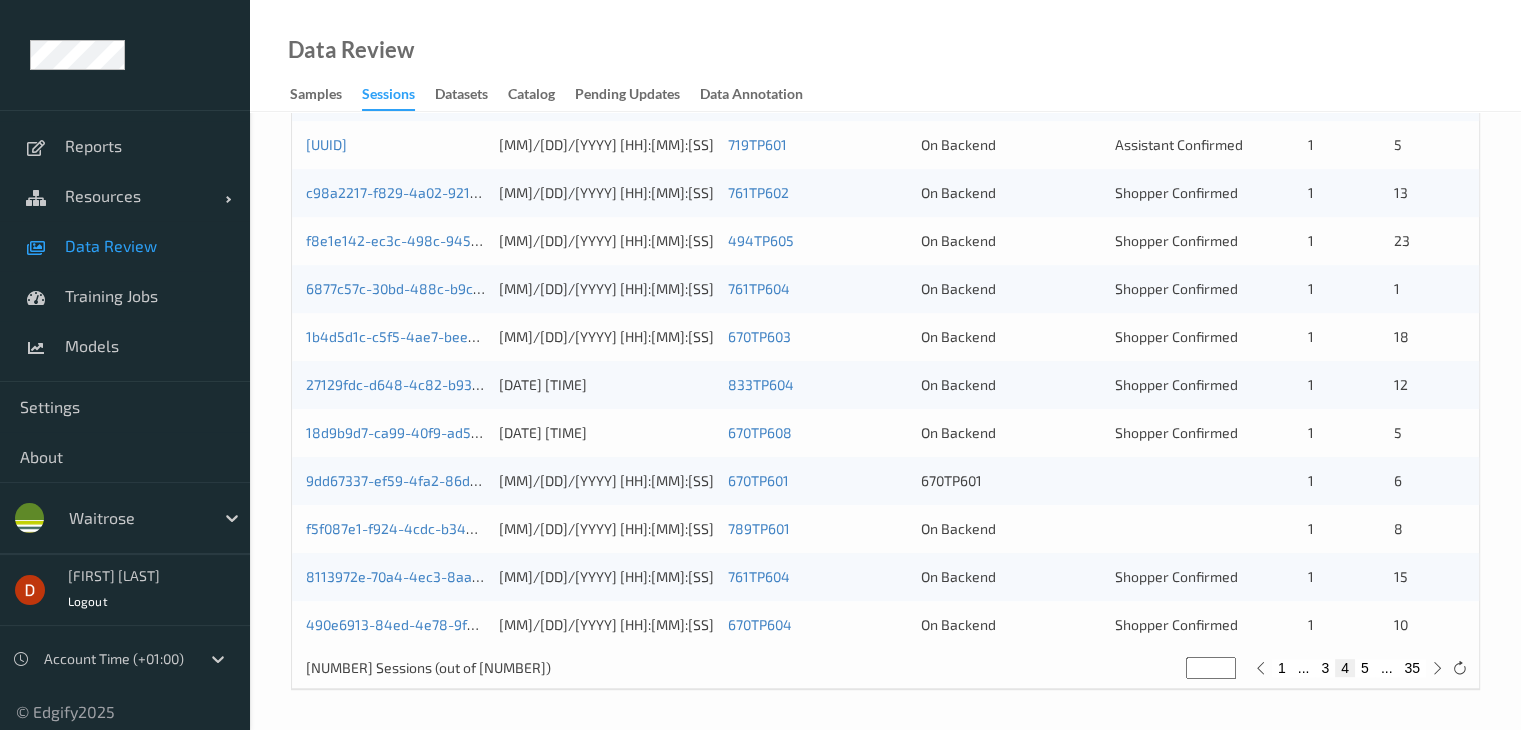 click on "1" at bounding box center (1282, 668) 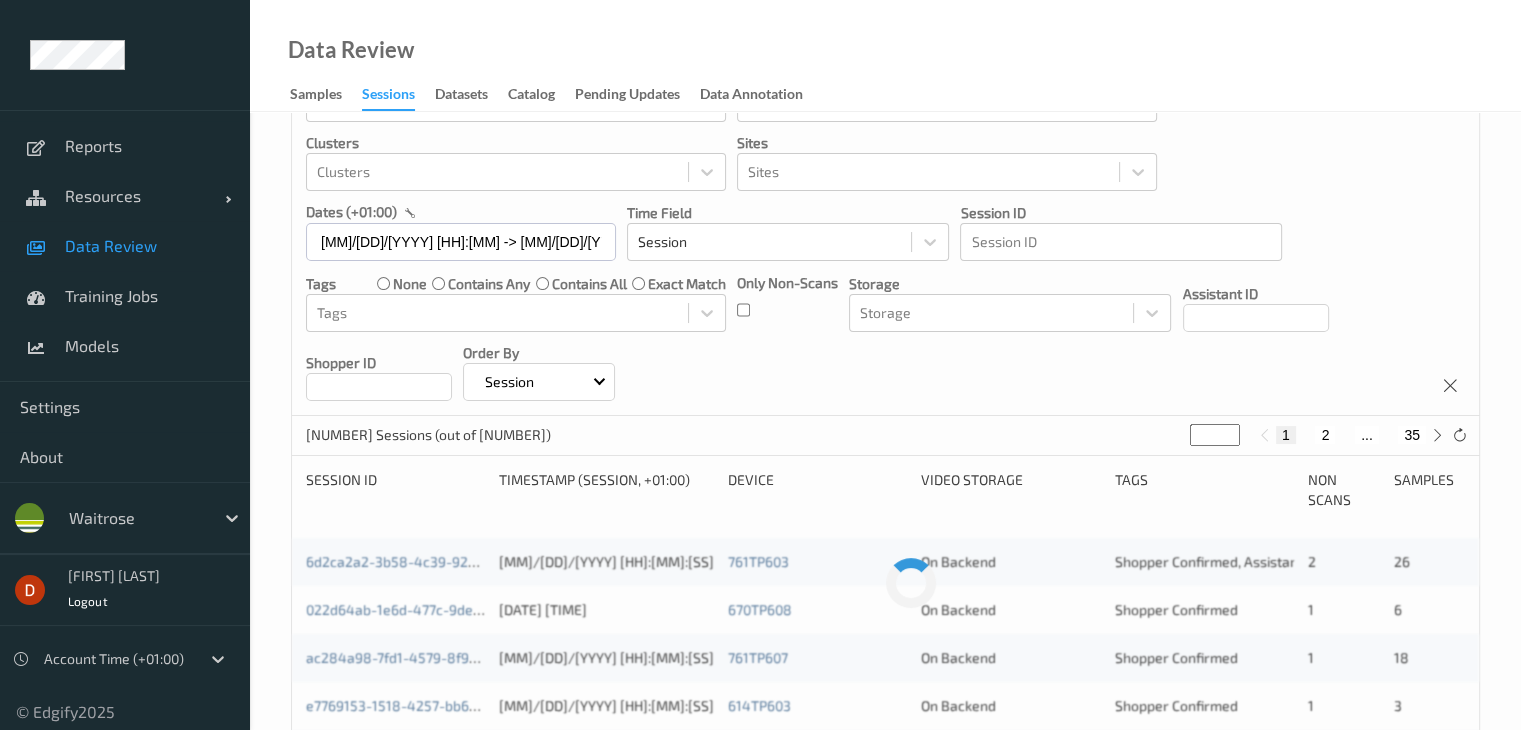 scroll, scrollTop: 0, scrollLeft: 0, axis: both 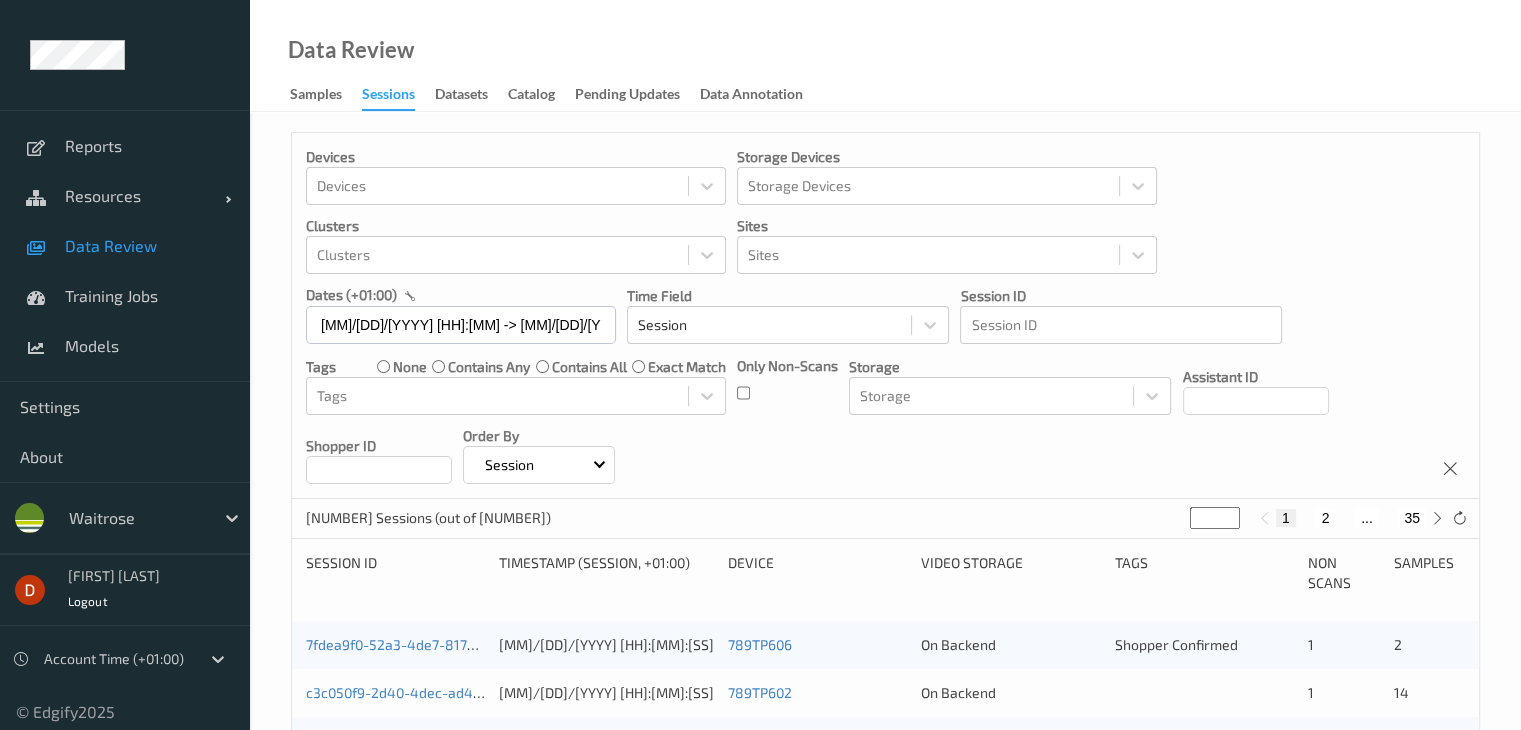 click on "Devices Devices Storage Devices Storage Devices Clusters Clusters Sites Sites dates (+01:00) [MM]/[DD]/[YYYY] [HH]:[MM] -> [MM]/[DD]/[YYYY] [HH]:[MM] Time Field Session Session ID Session ID Tags none contains any contains all exact match Tags Only Non-Scans Storage Storage Assistant ID Shopper ID Order By Session" at bounding box center [885, 316] 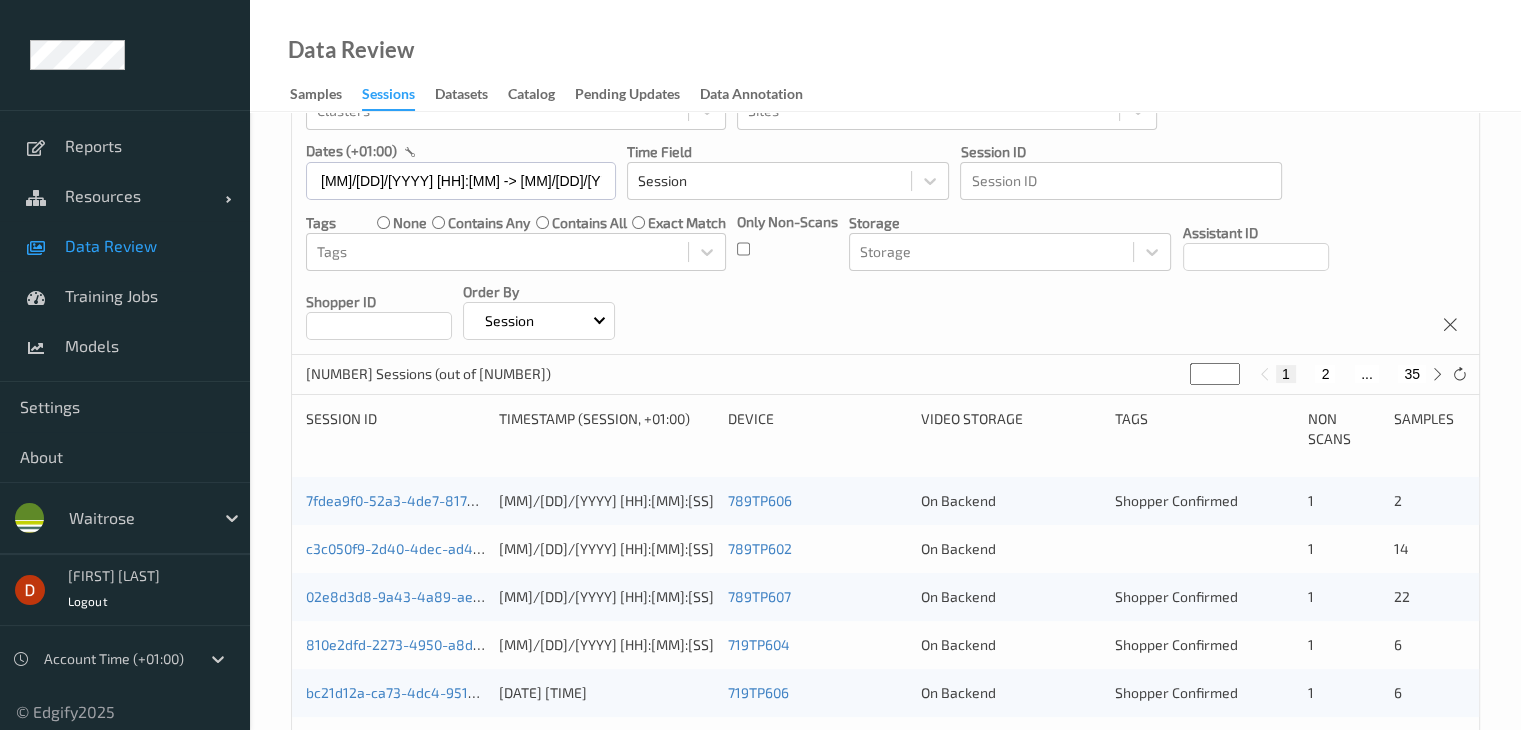 scroll, scrollTop: 300, scrollLeft: 0, axis: vertical 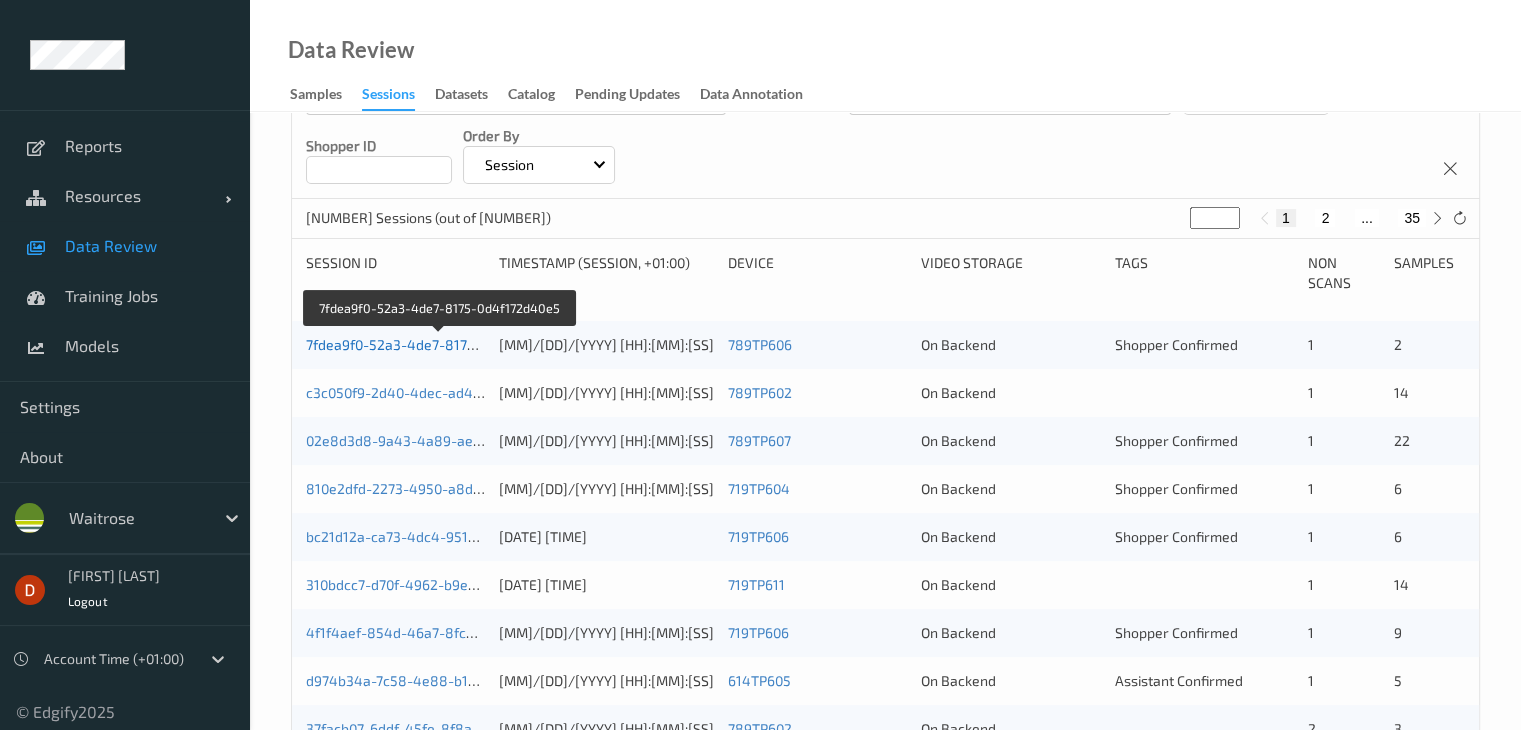 click on "7fdea9f0-52a3-4de7-8175-0d4f172d40e5" at bounding box center [439, 344] 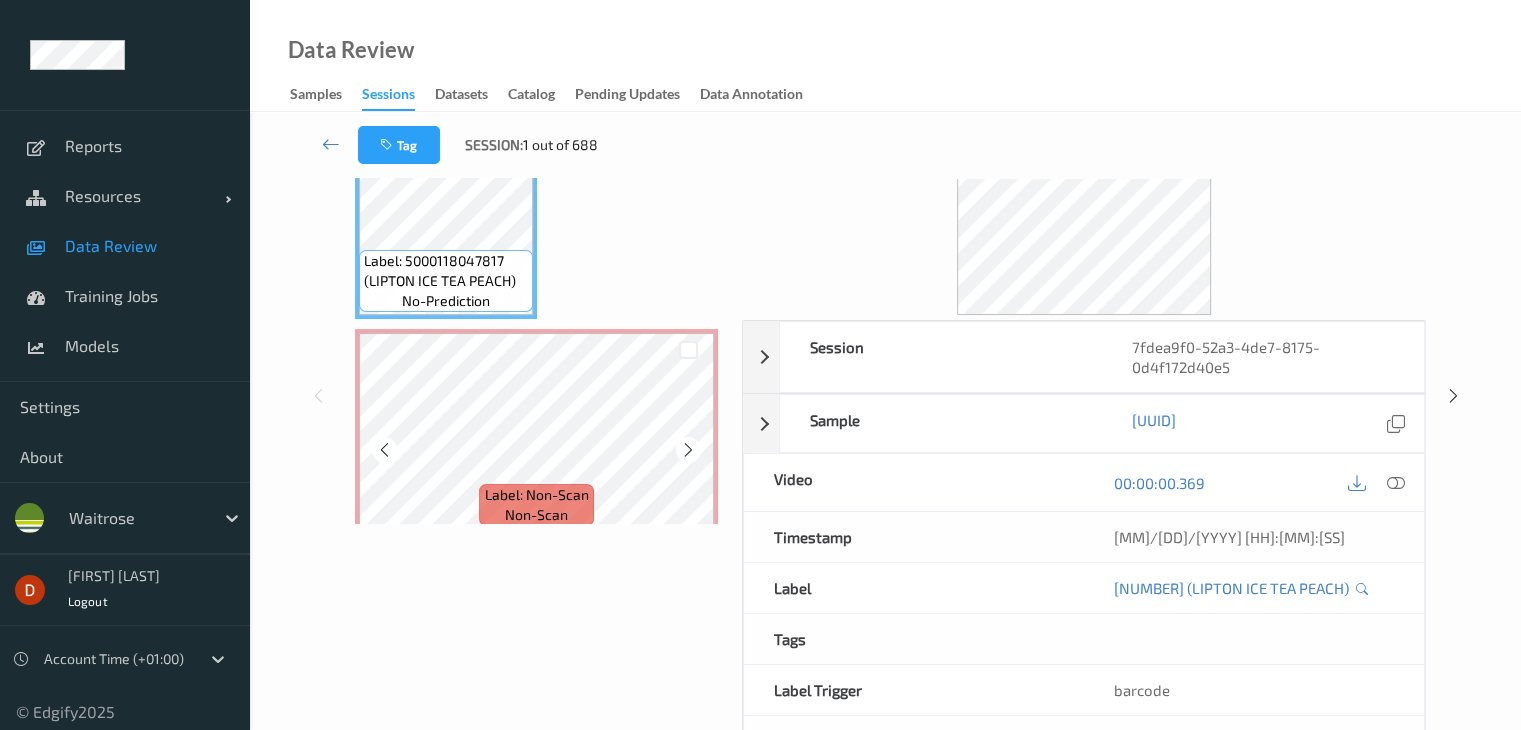 scroll, scrollTop: 0, scrollLeft: 0, axis: both 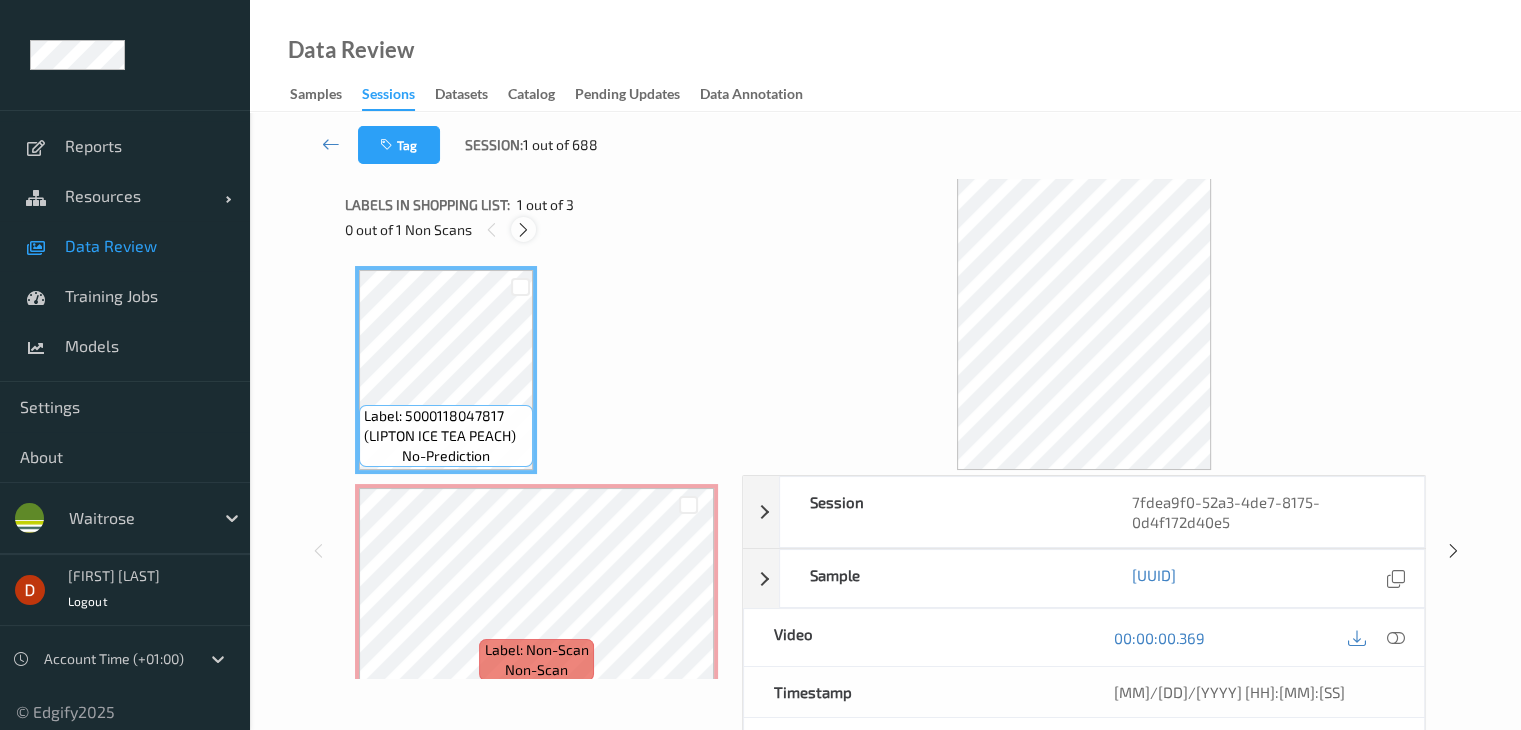 click at bounding box center [523, 230] 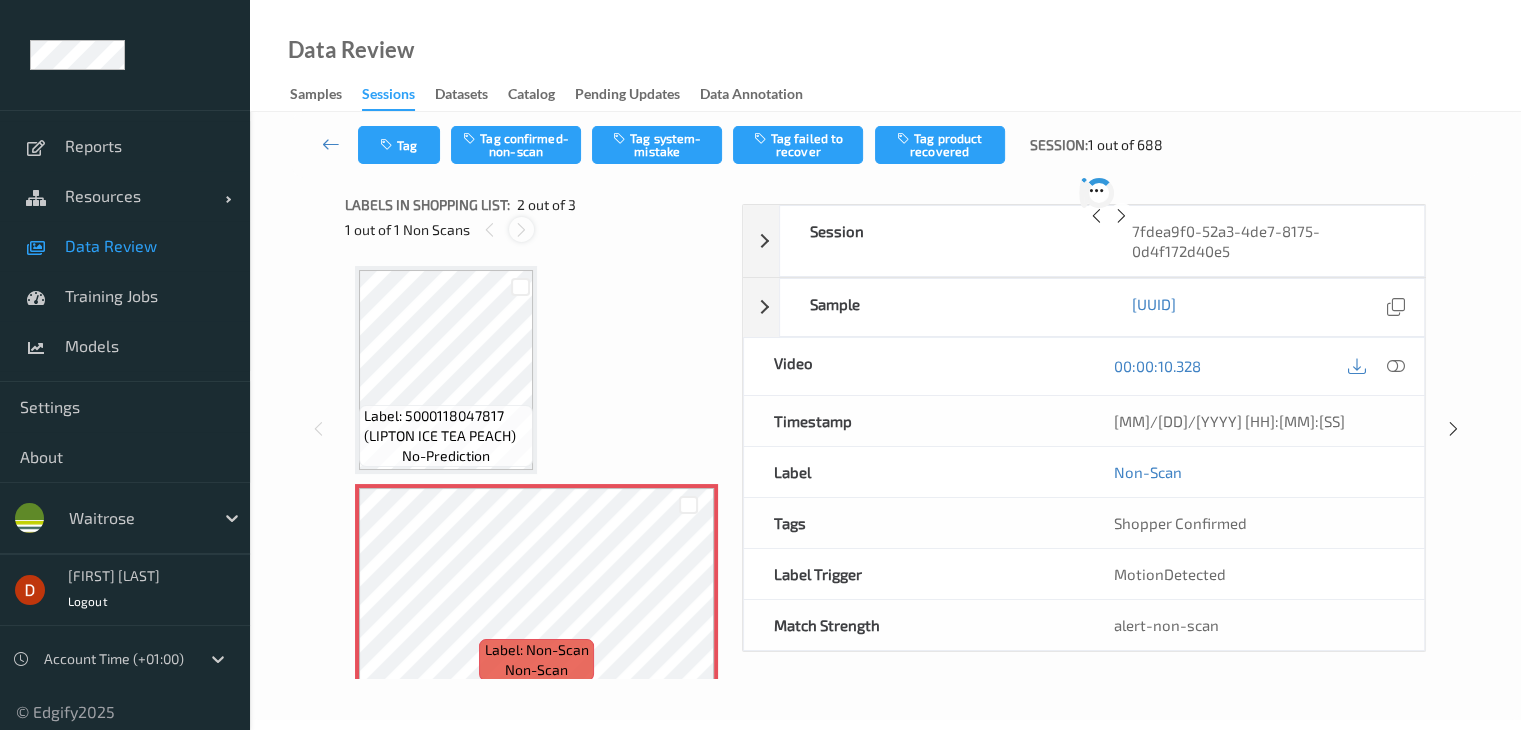 scroll, scrollTop: 10, scrollLeft: 0, axis: vertical 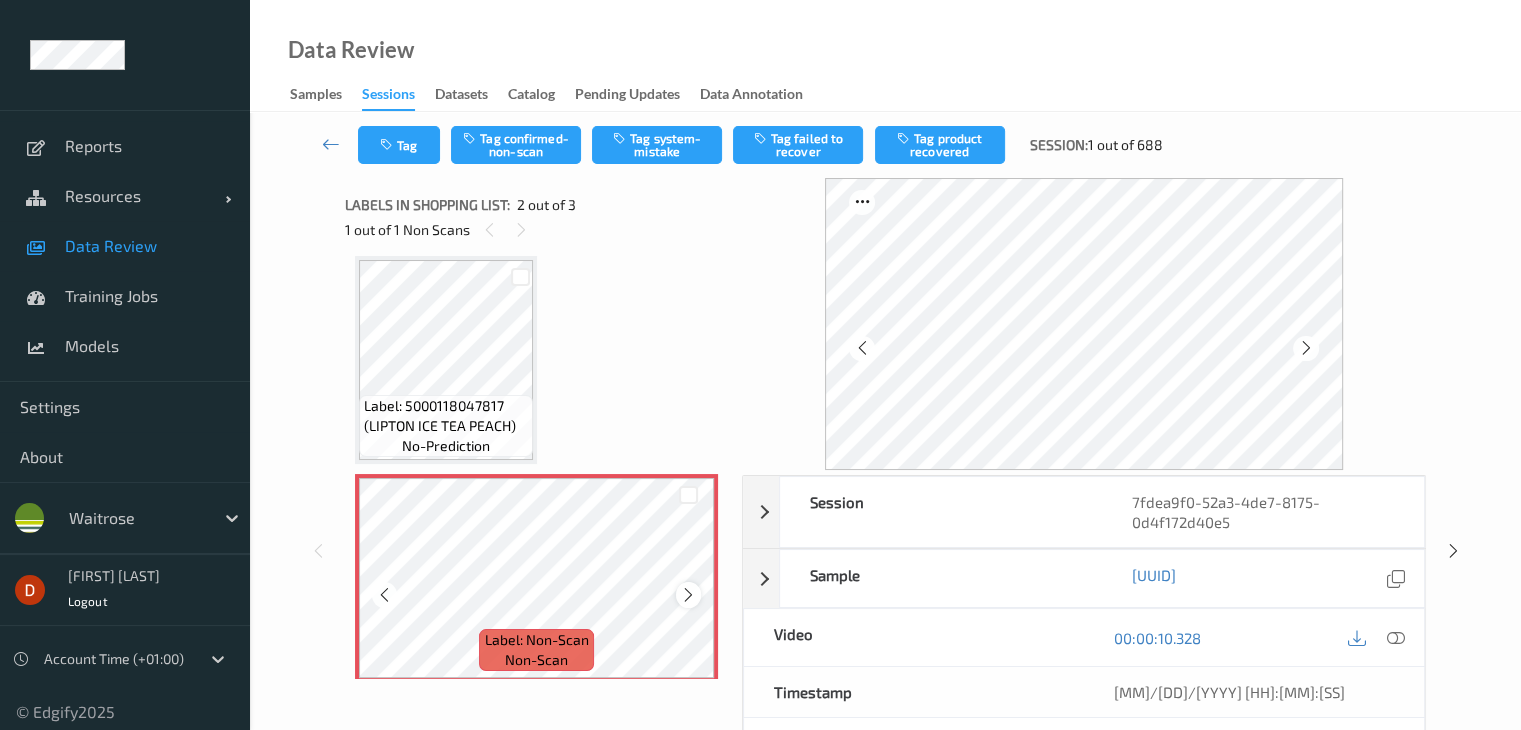 click at bounding box center [688, 595] 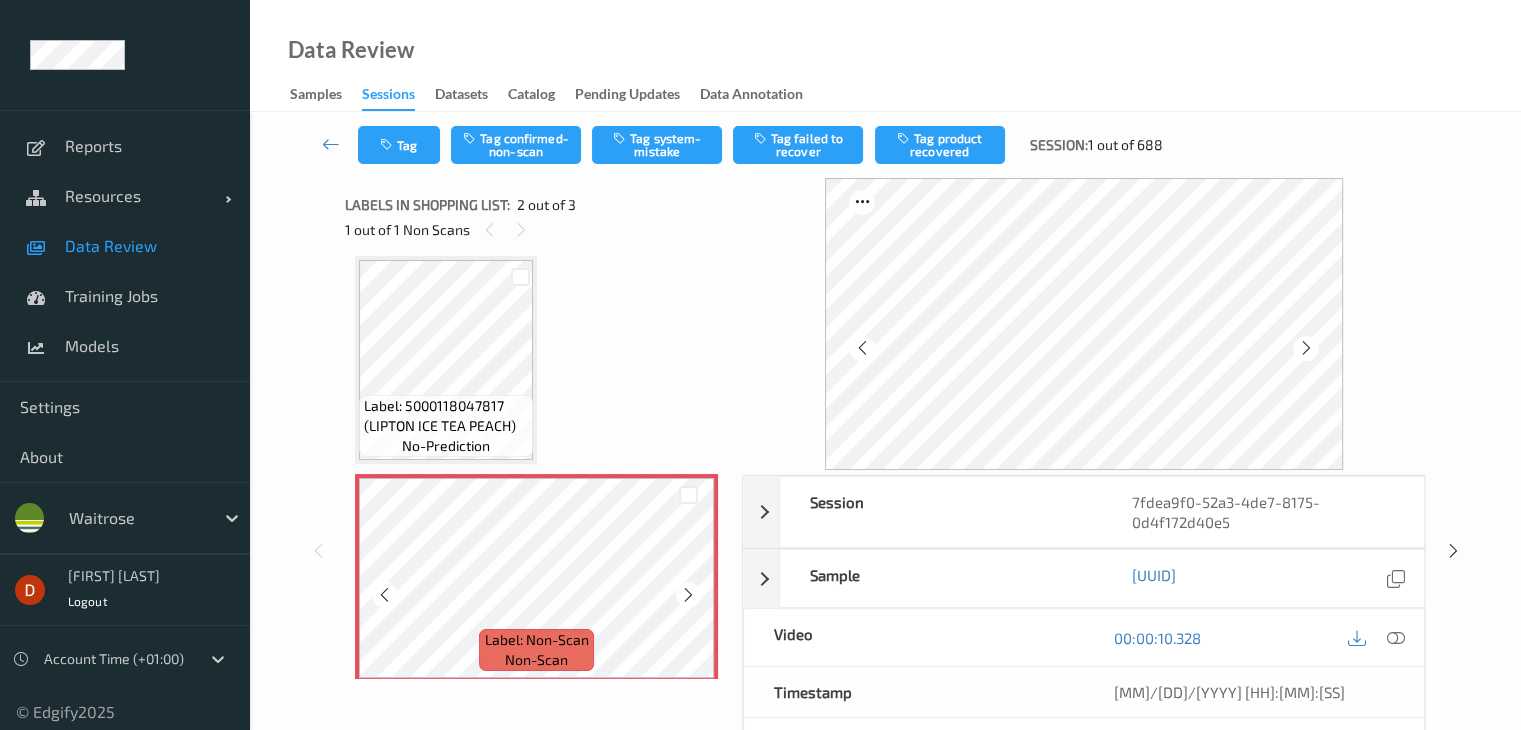 click at bounding box center (688, 595) 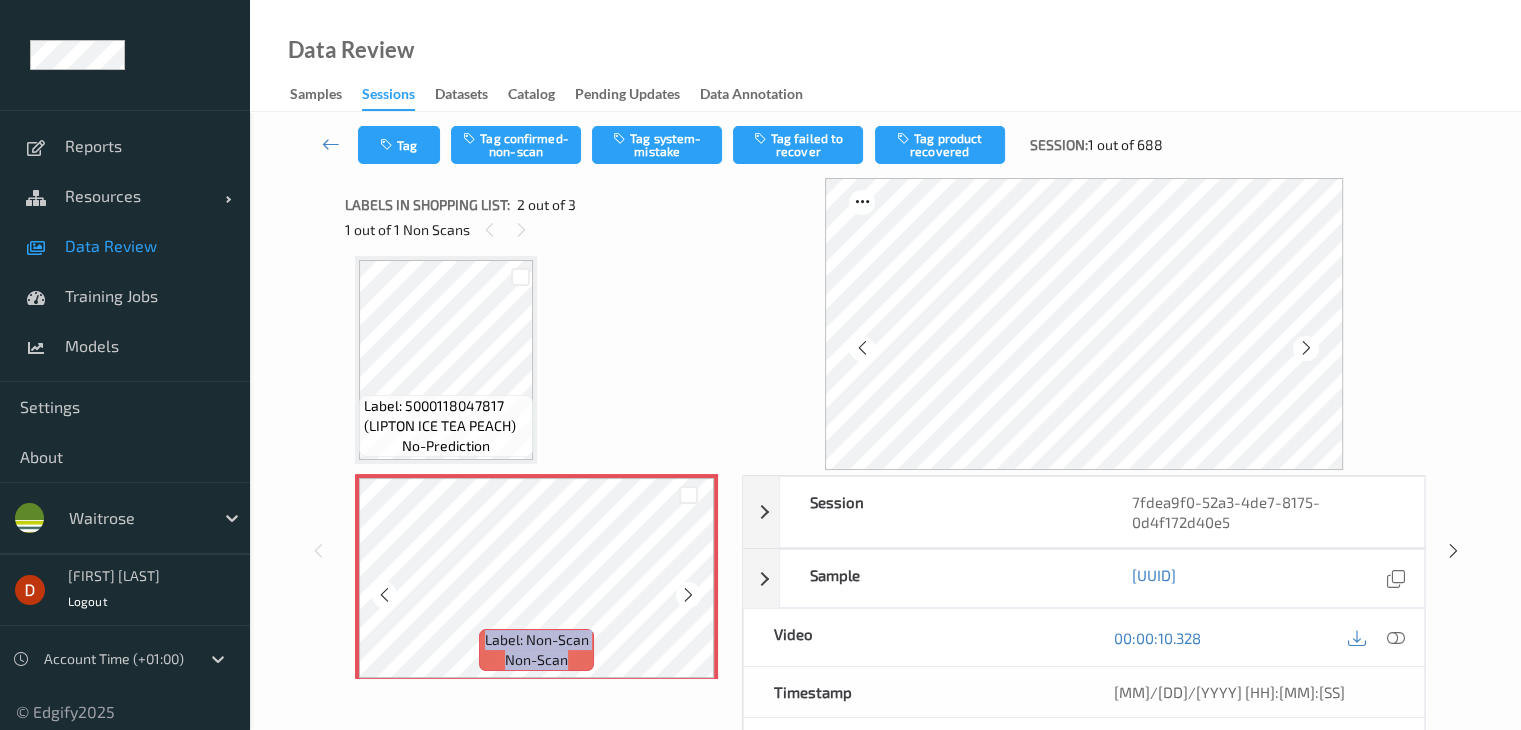 click at bounding box center (688, 595) 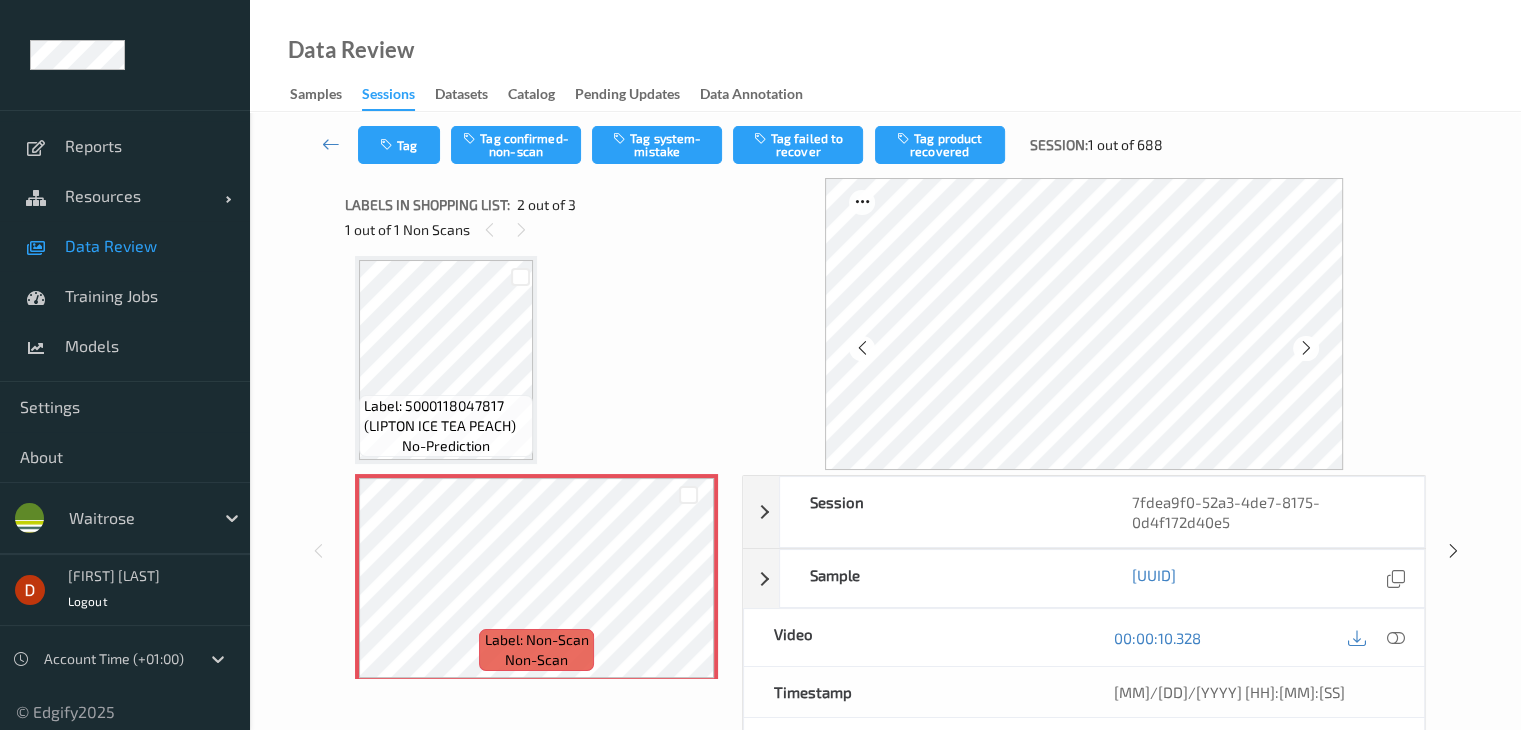 click on "Label: 5000118047817 (LIPTON ICE TEA PEACH)" at bounding box center (446, 416) 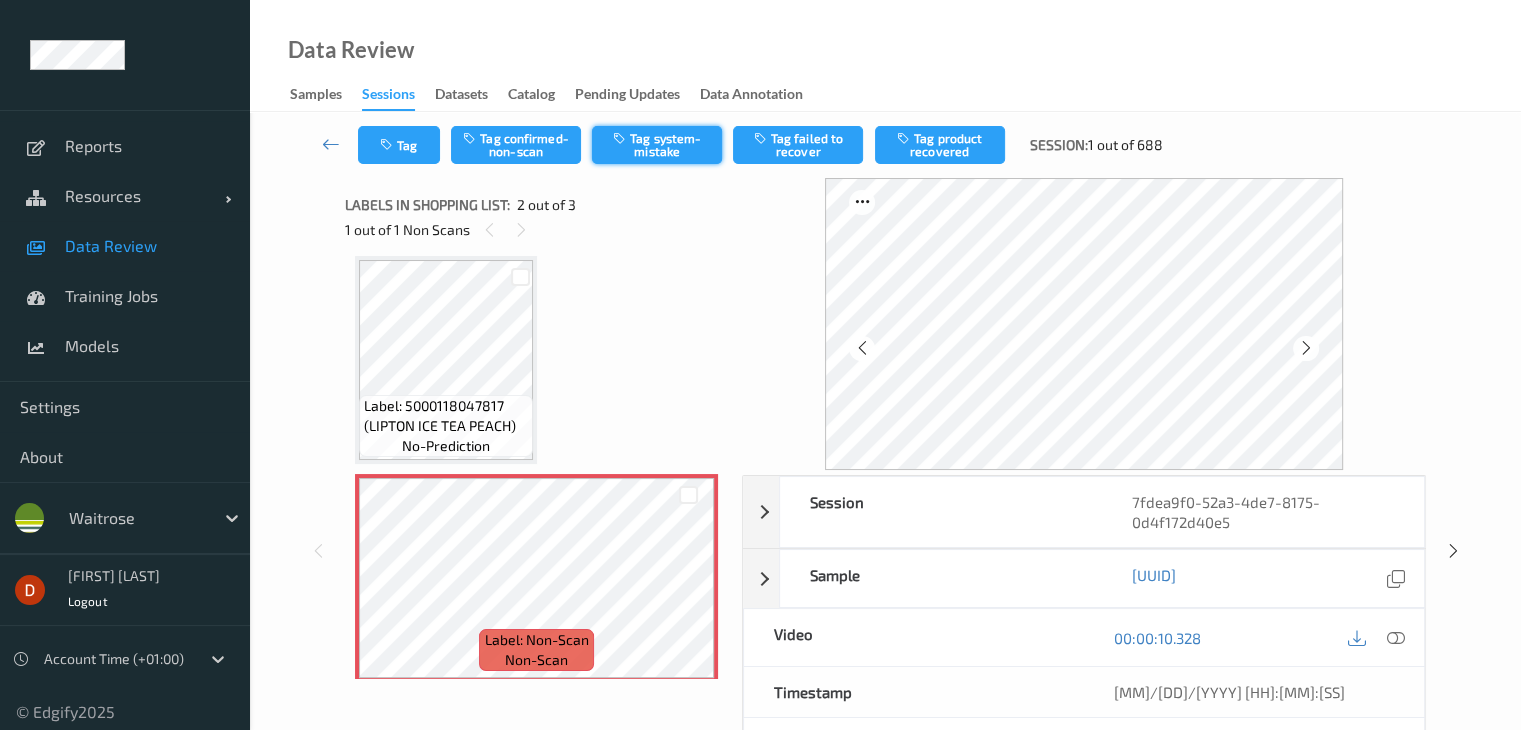 click on "Tag   system-mistake" at bounding box center (657, 145) 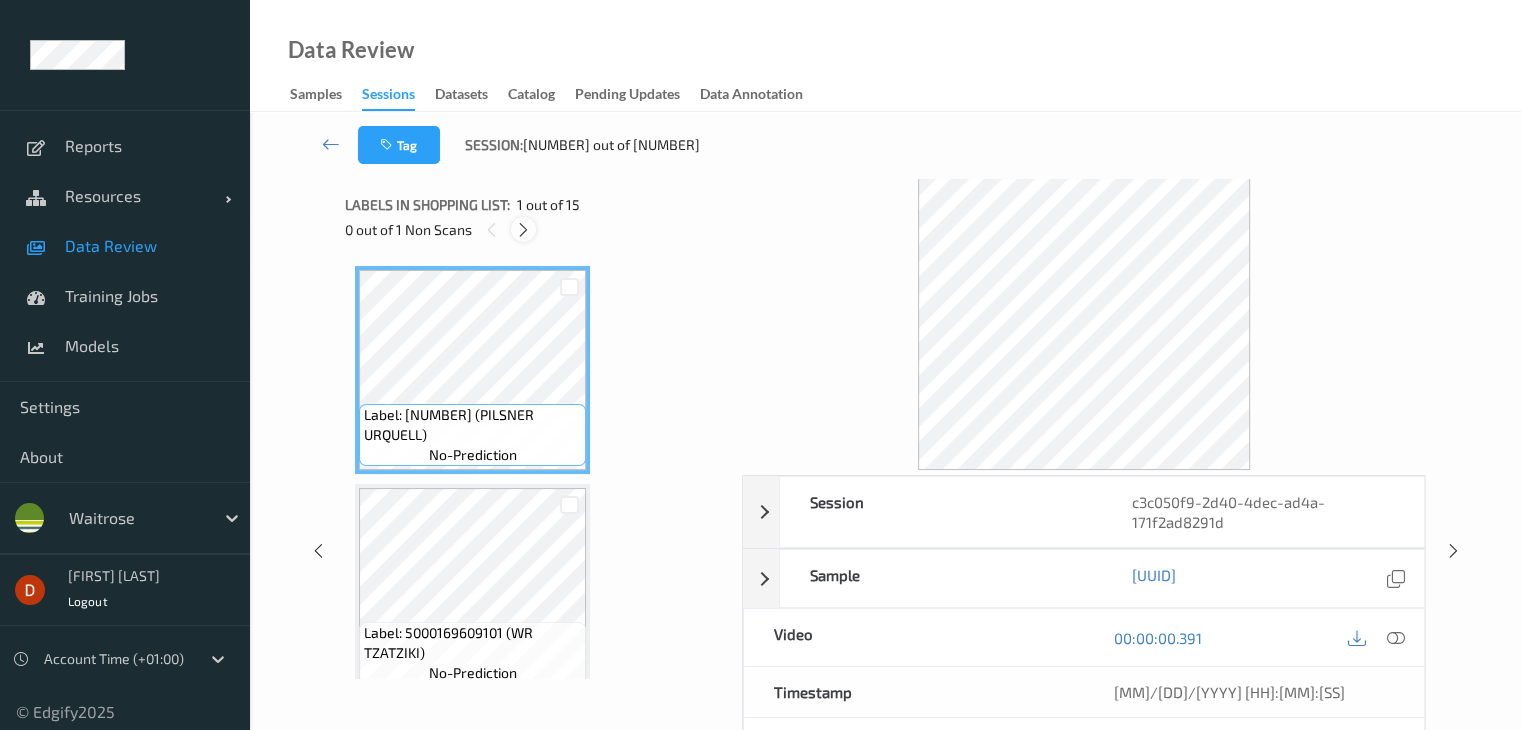 click at bounding box center [523, 230] 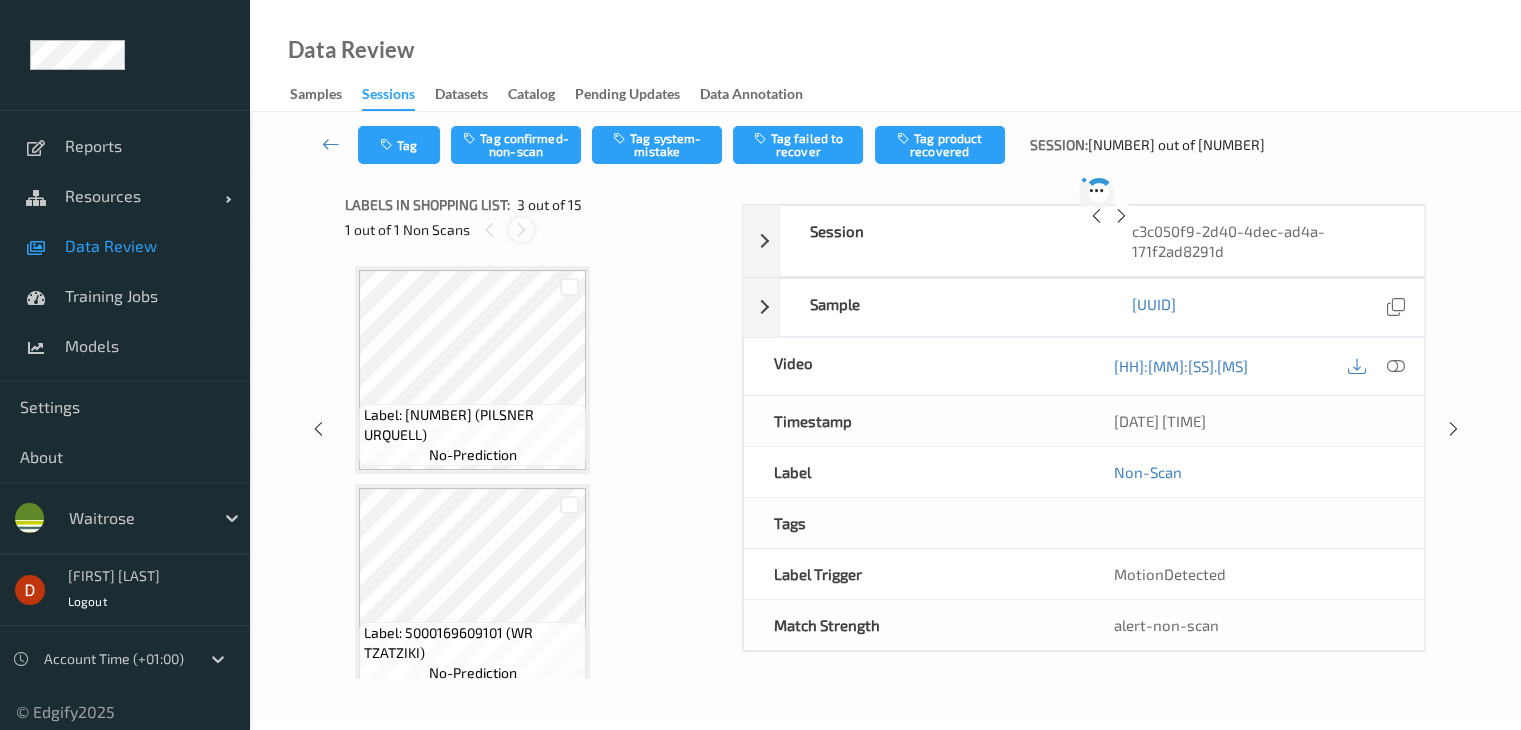 scroll, scrollTop: 228, scrollLeft: 0, axis: vertical 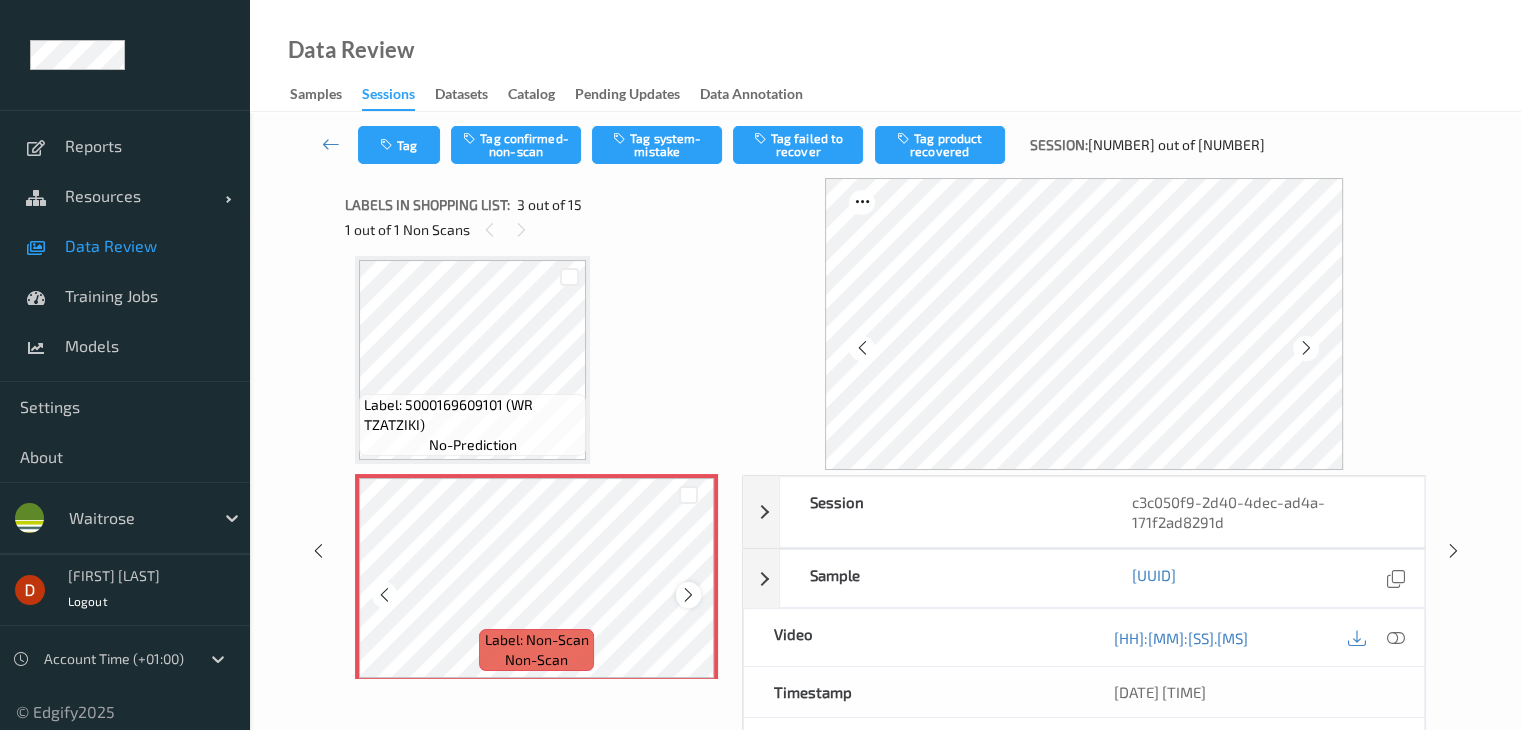 click at bounding box center [688, 595] 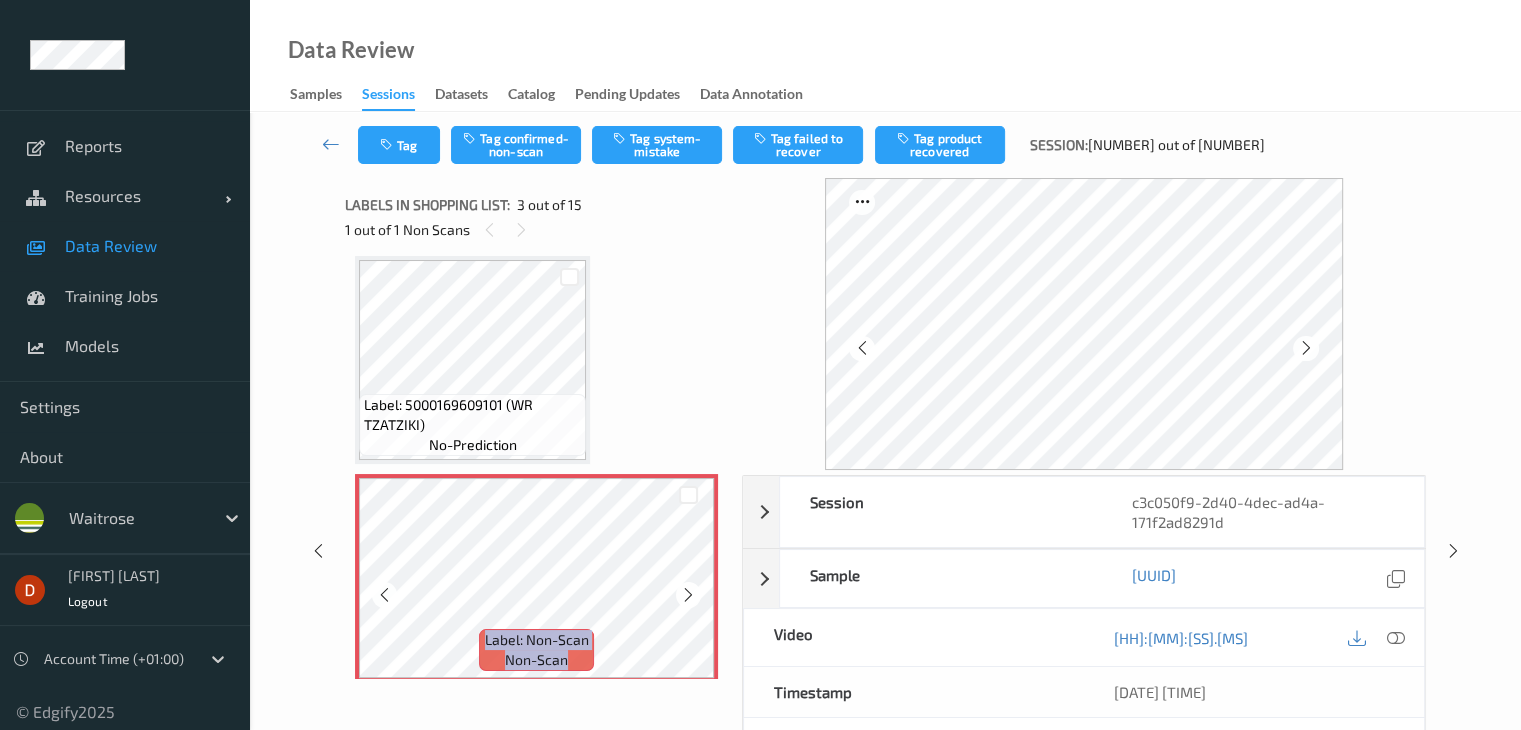 click at bounding box center [688, 595] 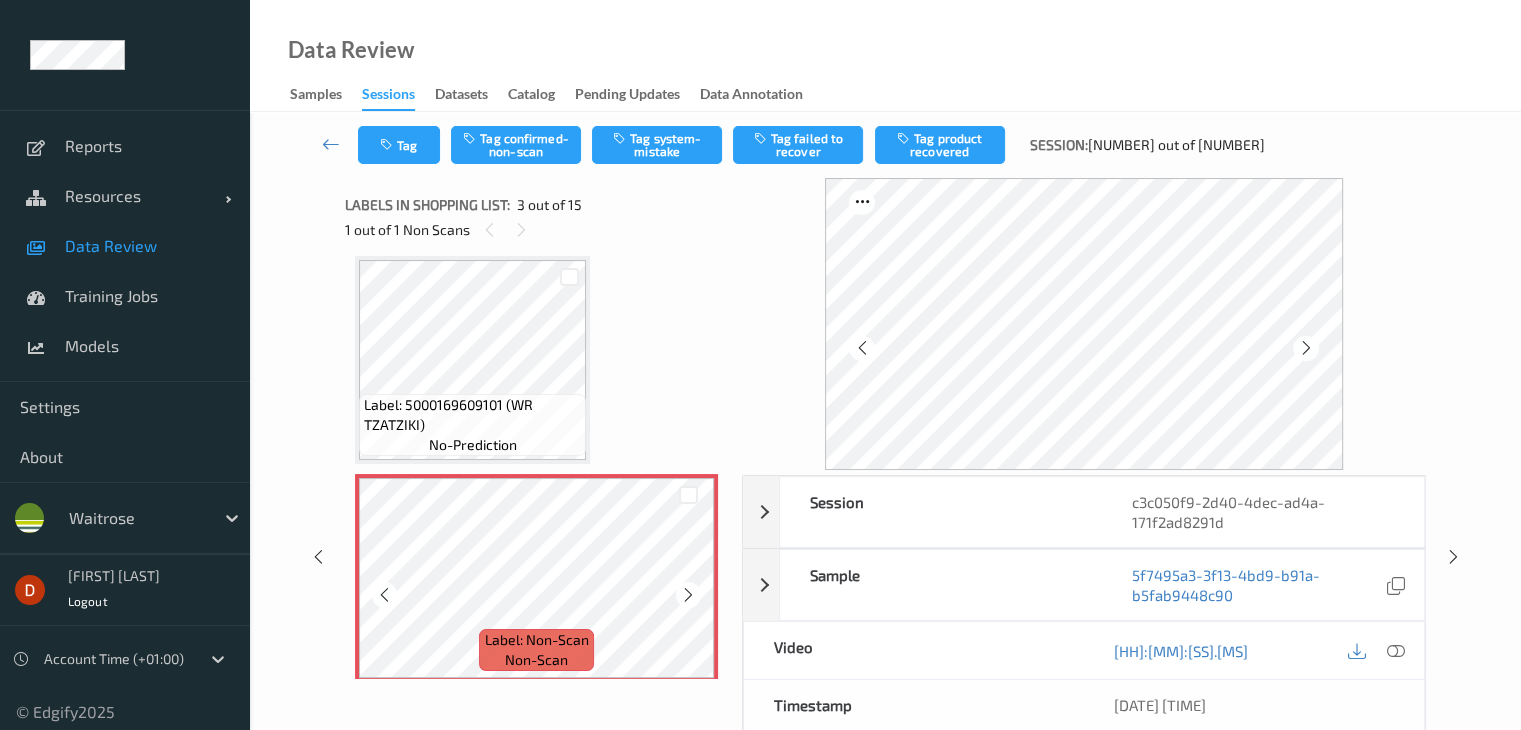 click at bounding box center [688, 595] 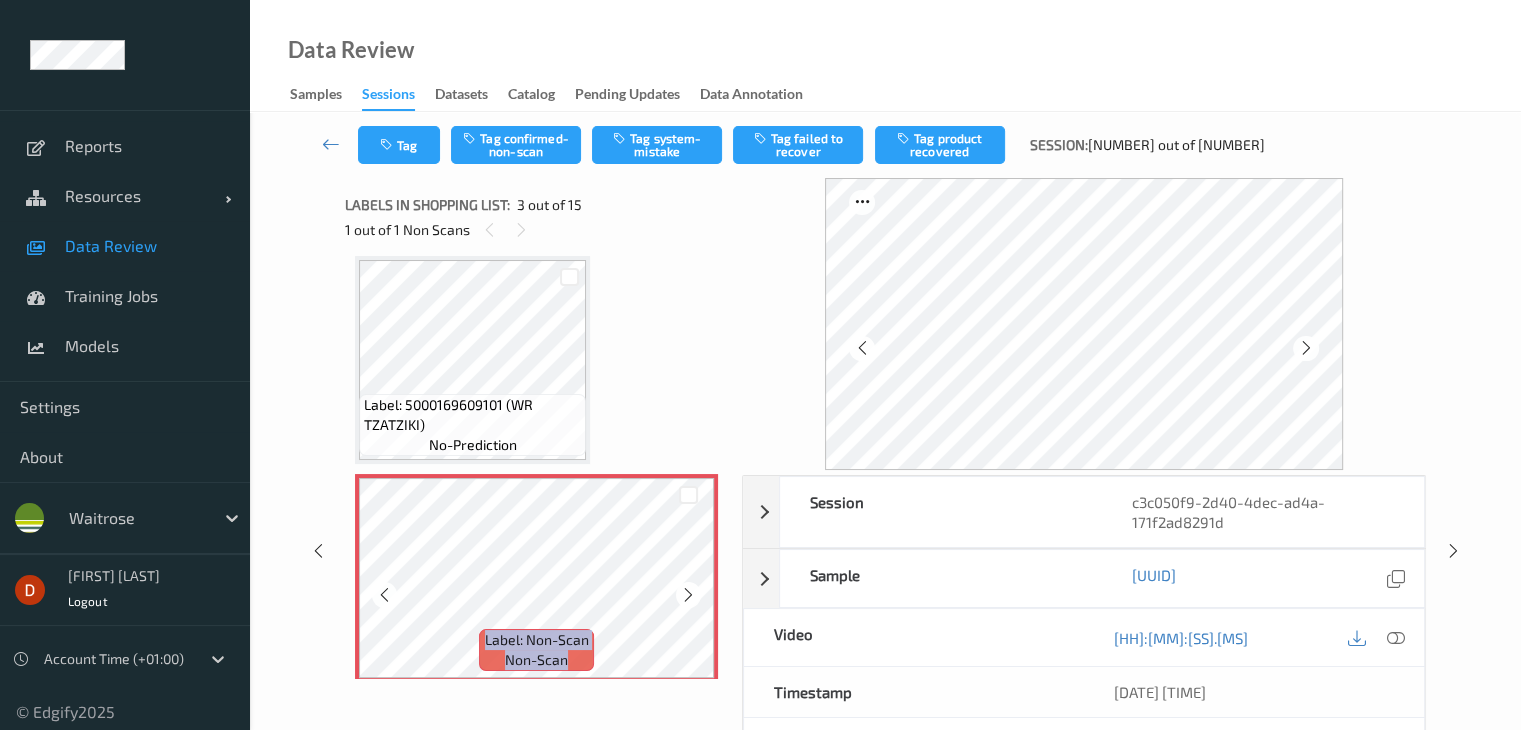click at bounding box center (688, 595) 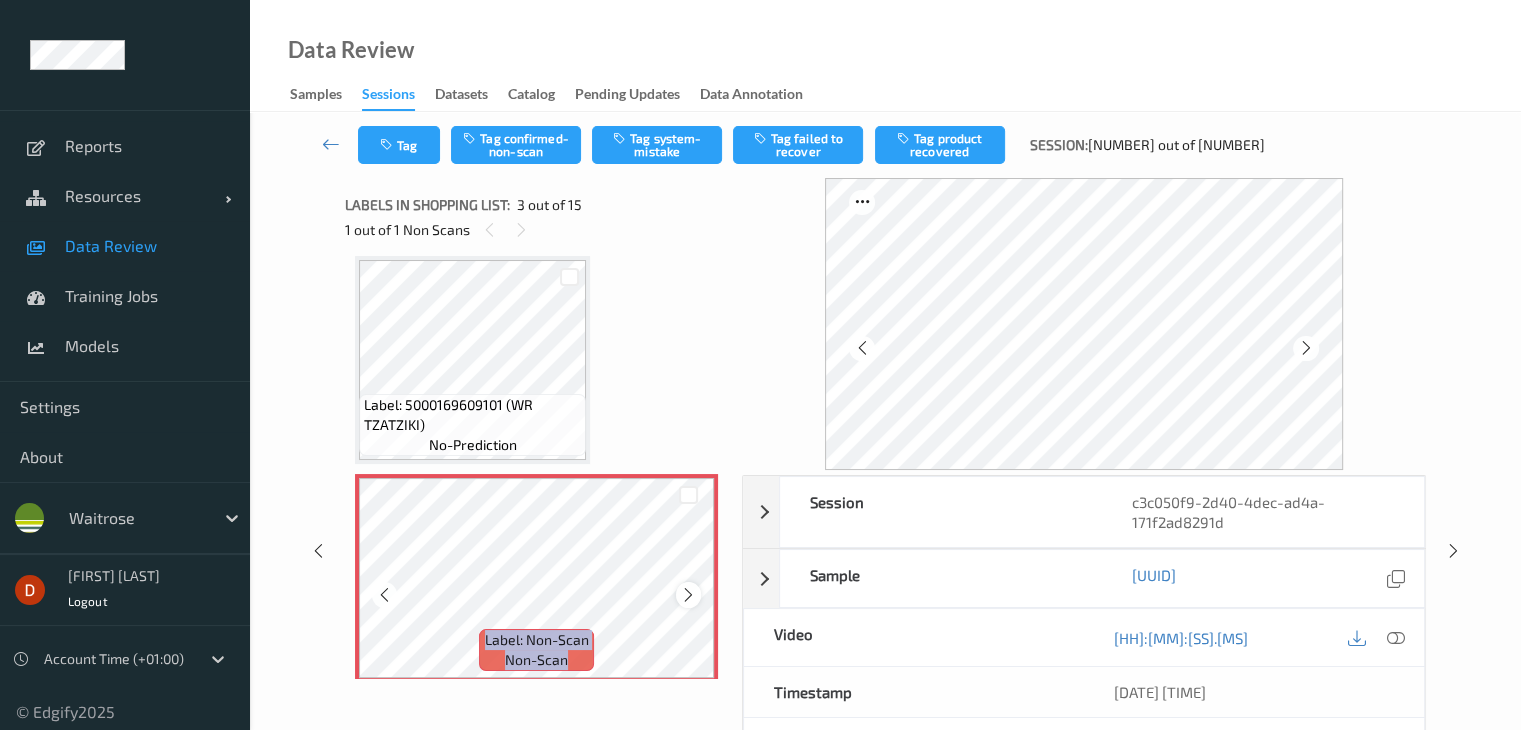 click at bounding box center (688, 595) 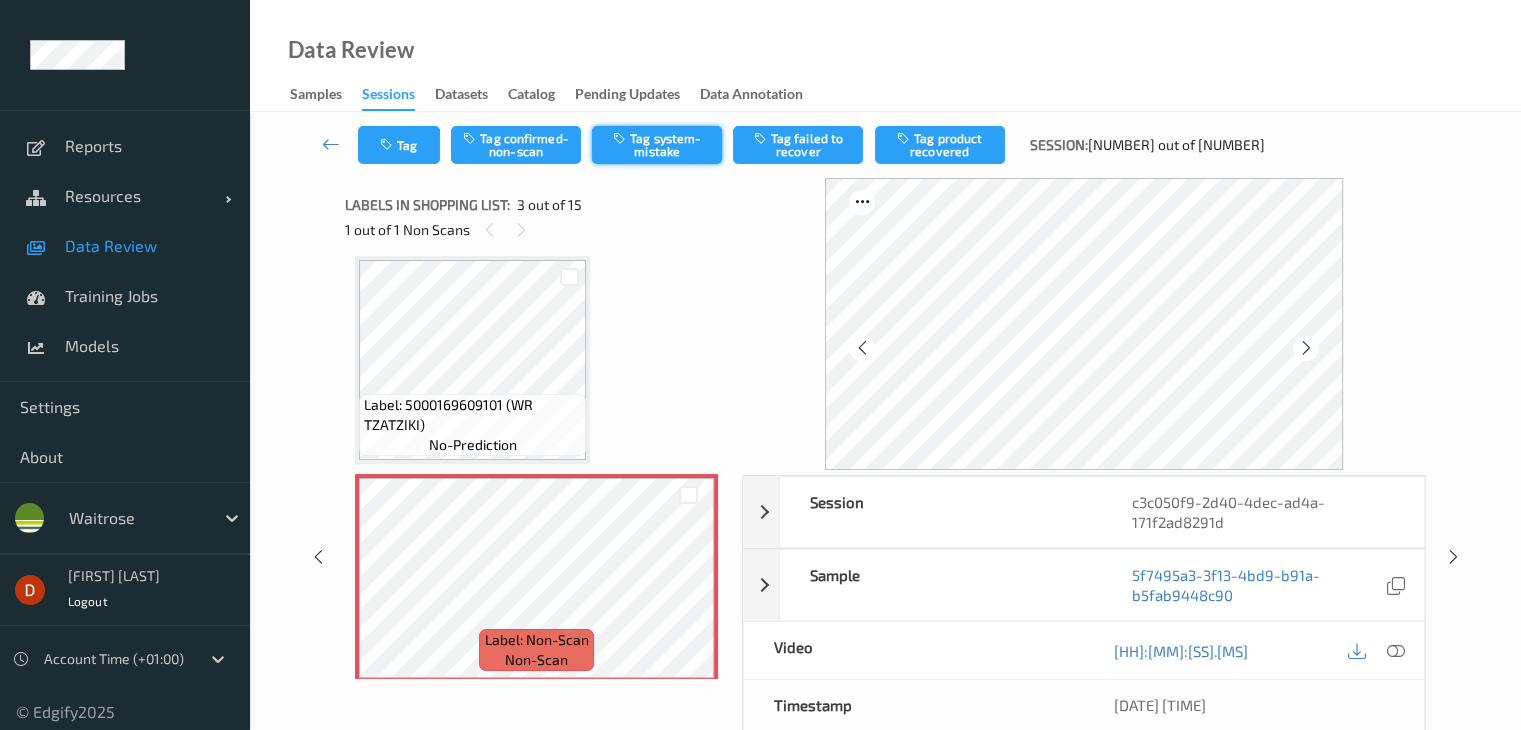 click on "Tag   system-mistake" at bounding box center (657, 145) 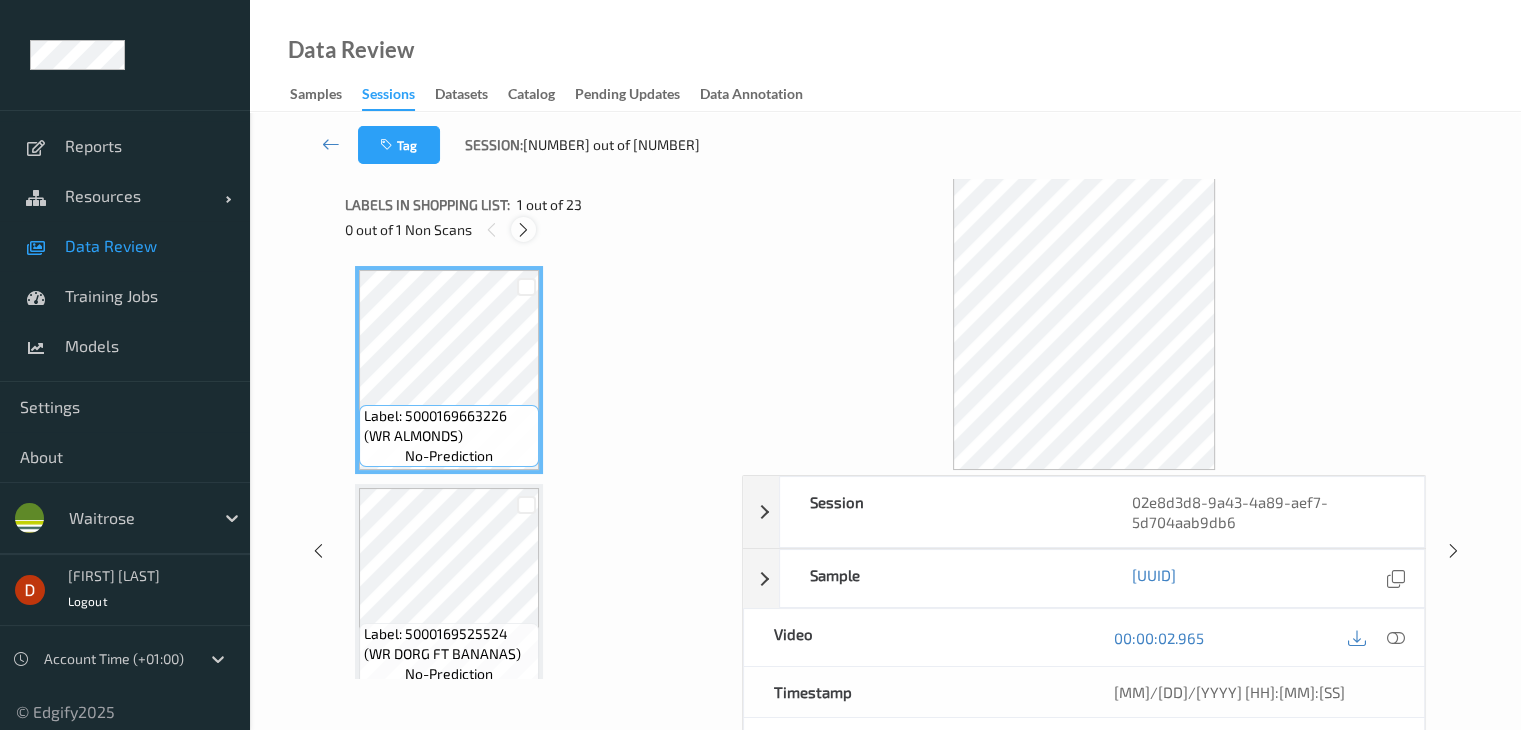 click at bounding box center [523, 230] 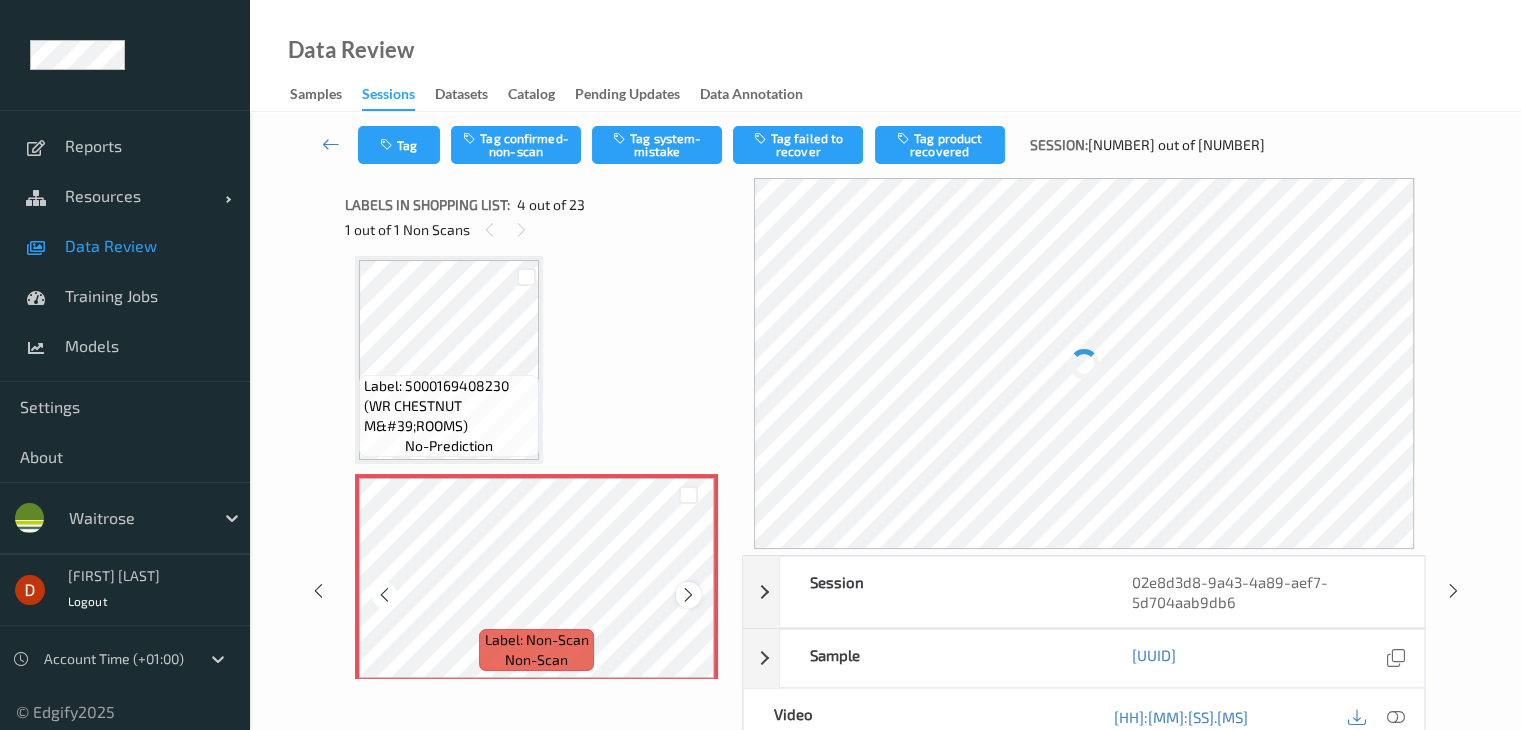 click at bounding box center [688, 595] 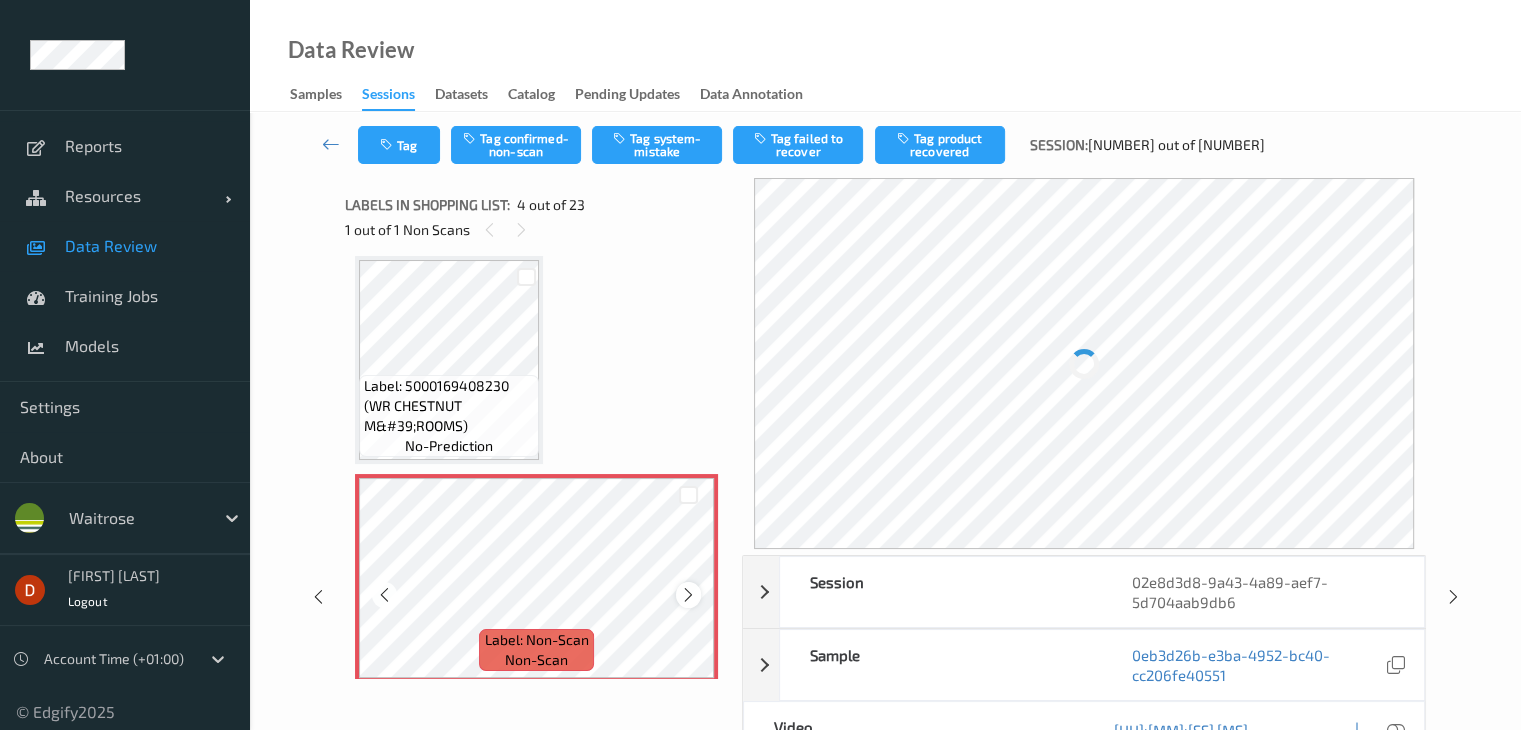 click at bounding box center [688, 595] 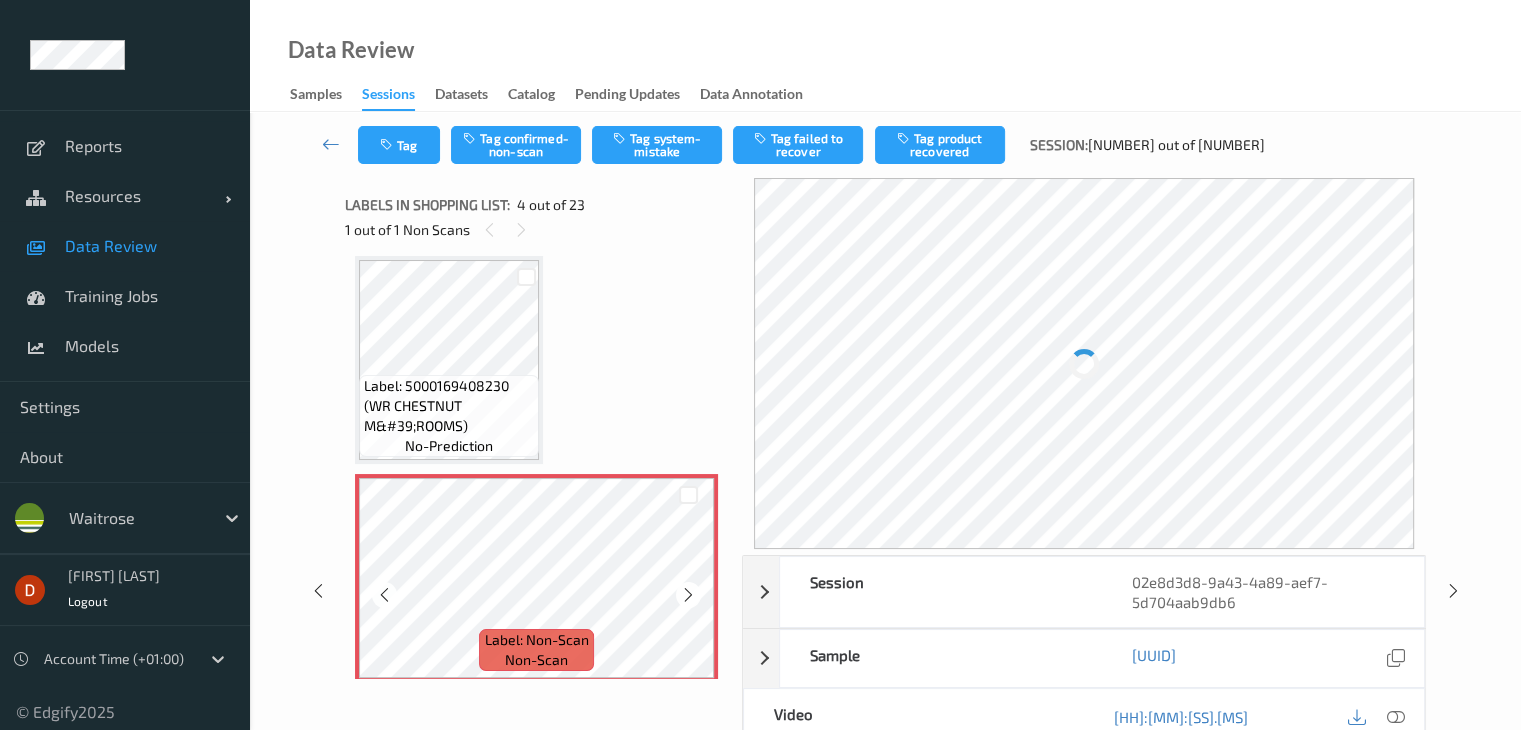 click at bounding box center (688, 595) 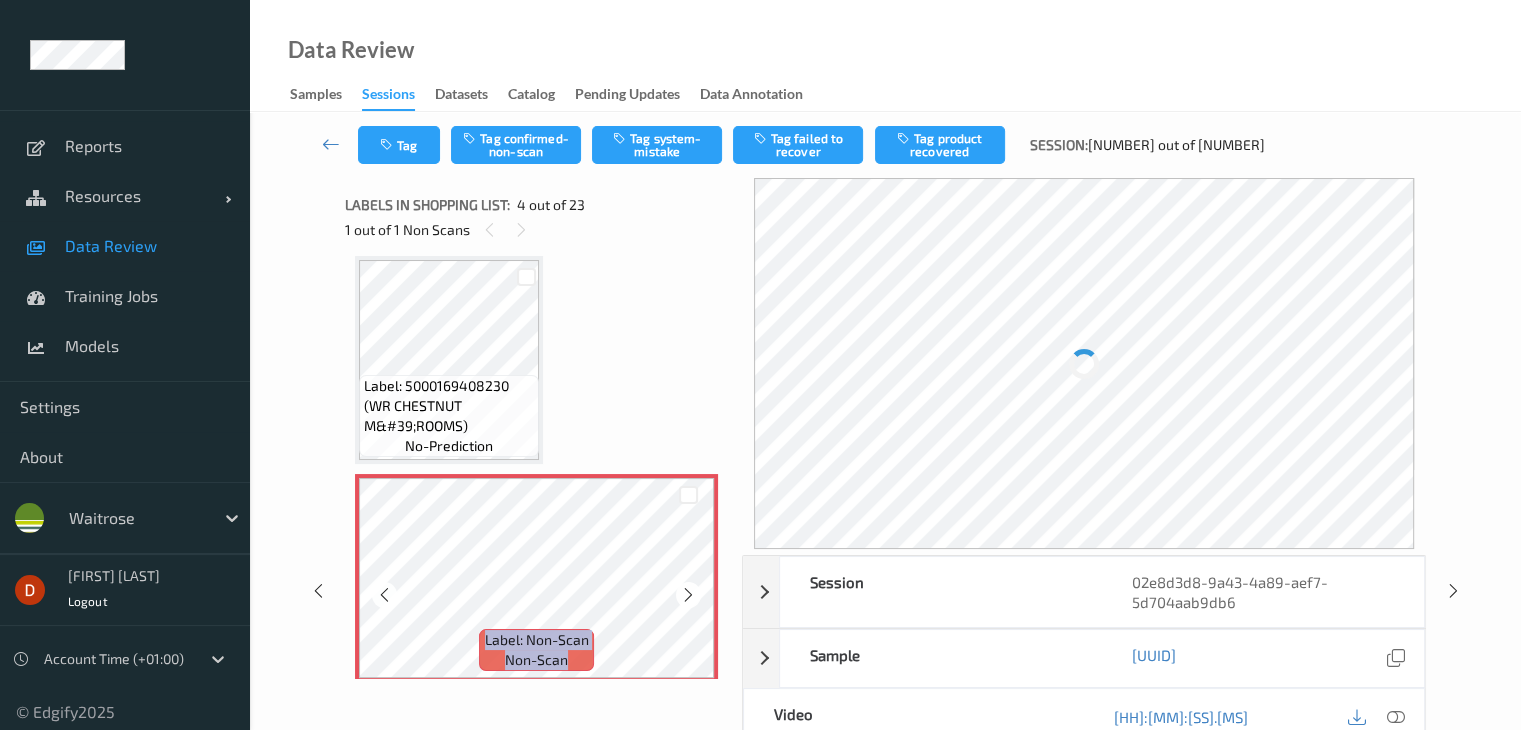 click at bounding box center [688, 595] 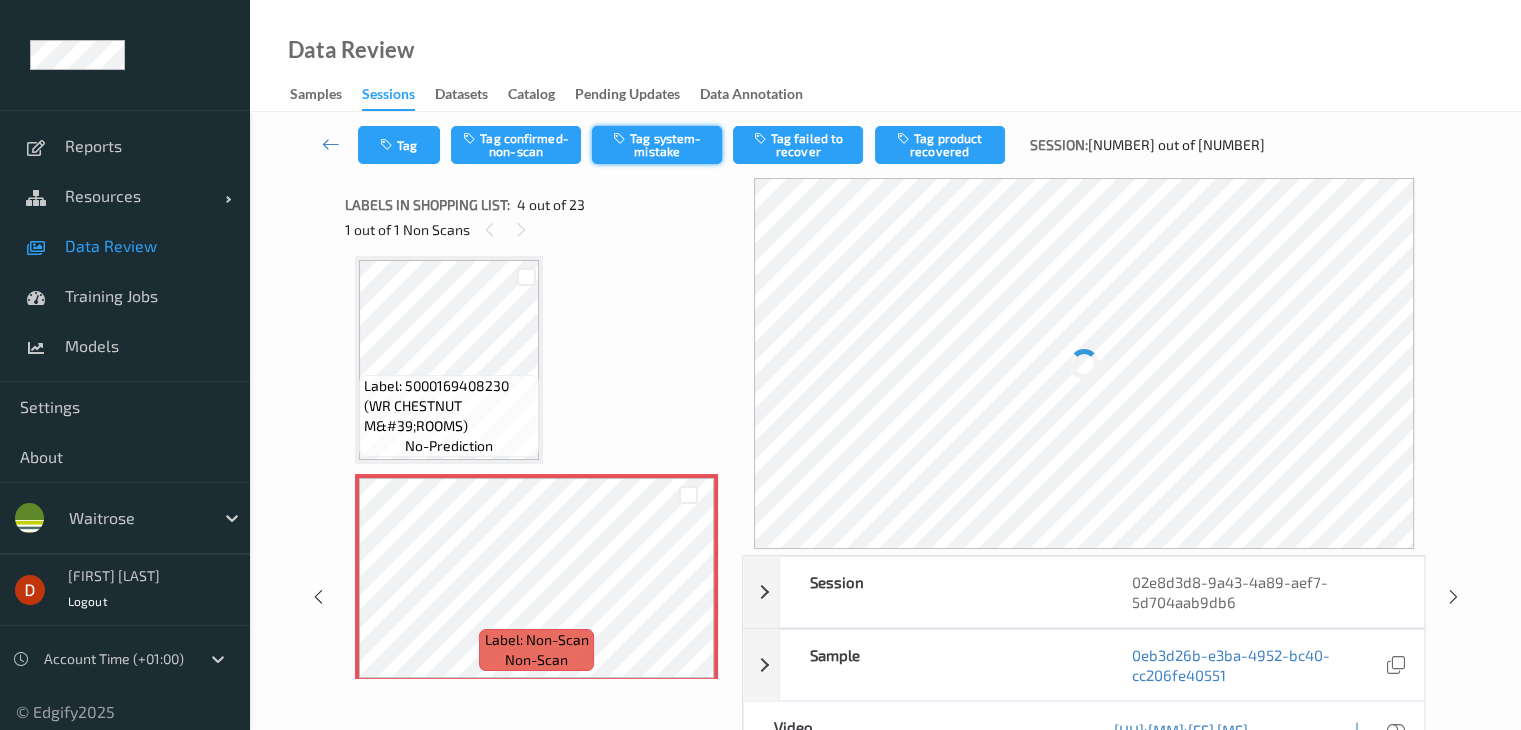click on "Tag   system-mistake" at bounding box center (657, 145) 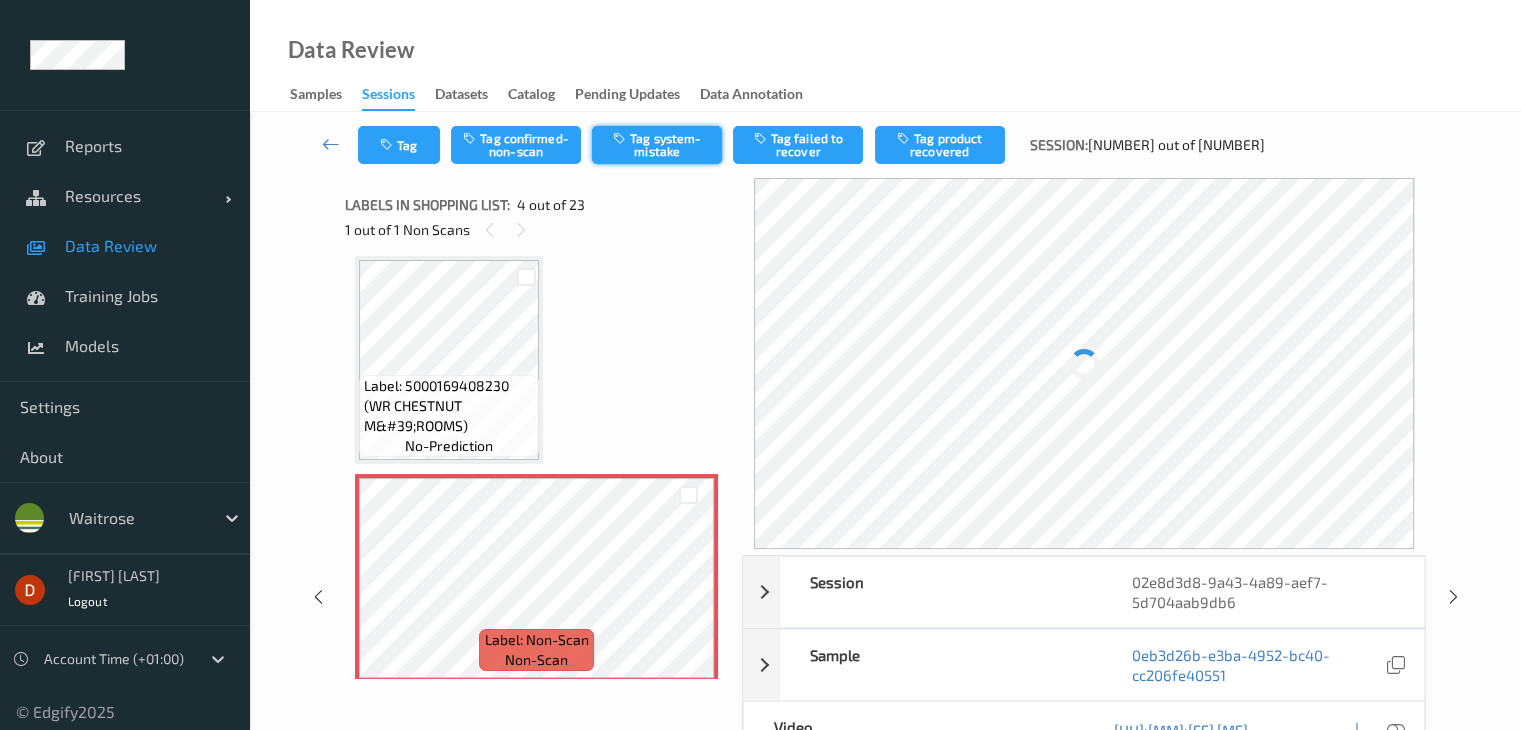click on "Tag   system-mistake" at bounding box center (657, 145) 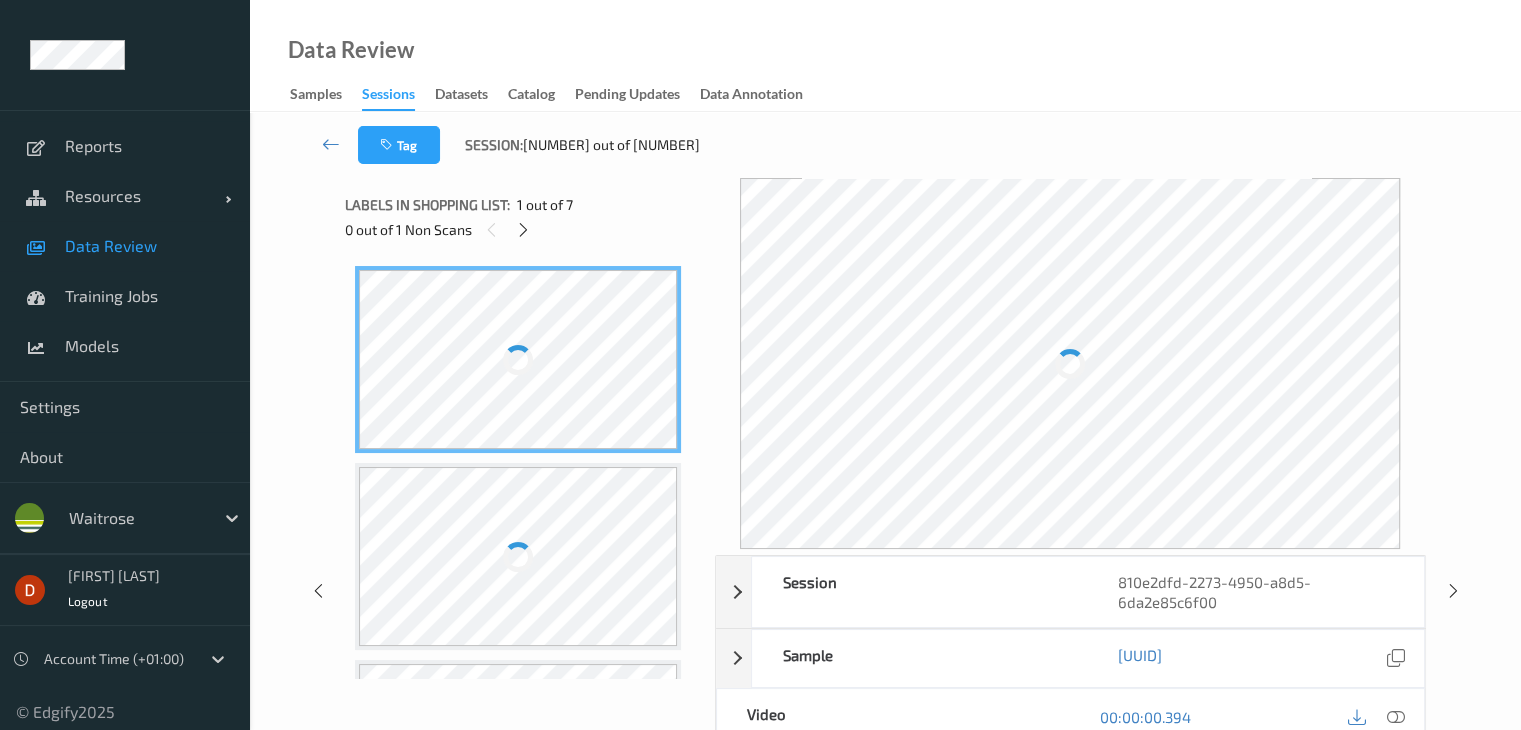 click at bounding box center [518, 359] 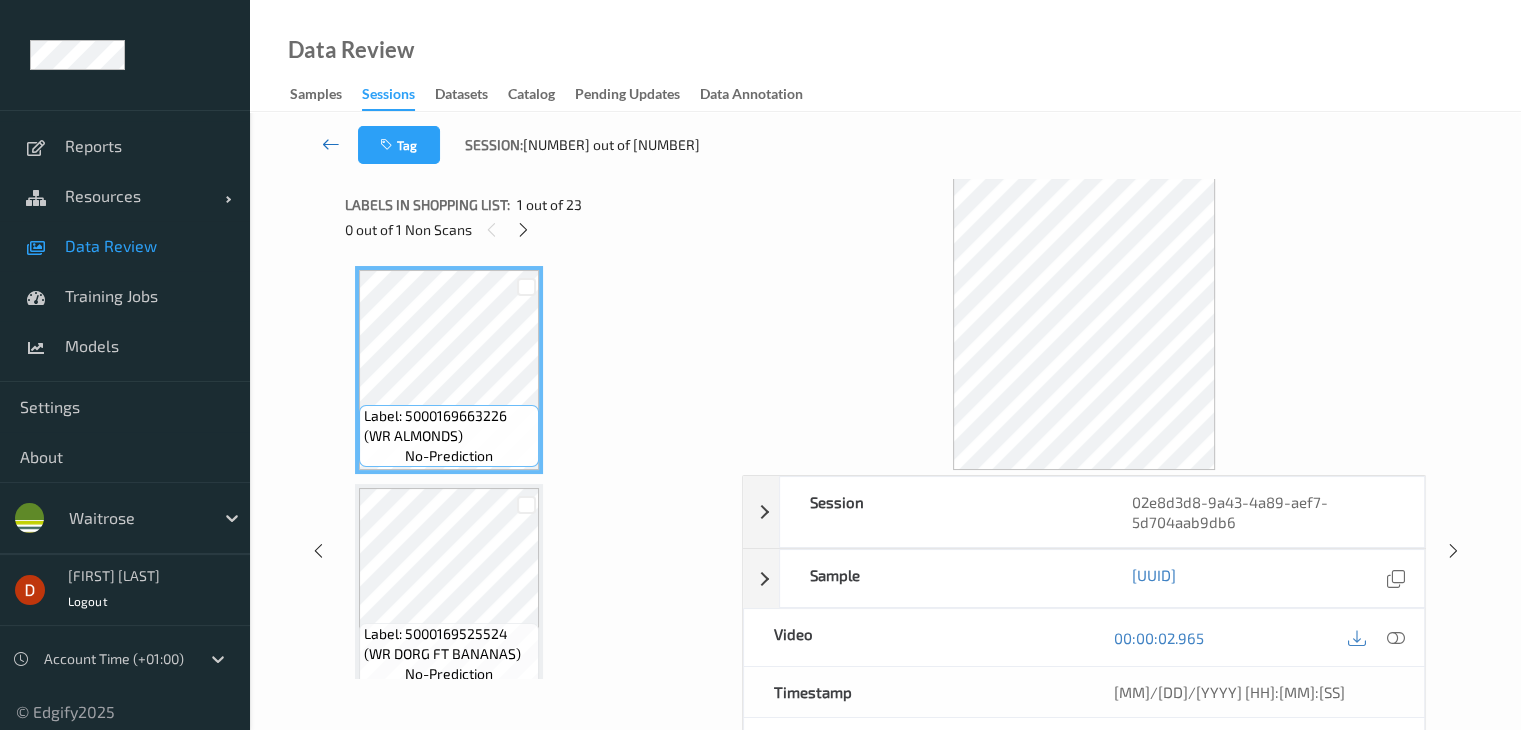 click at bounding box center [331, 144] 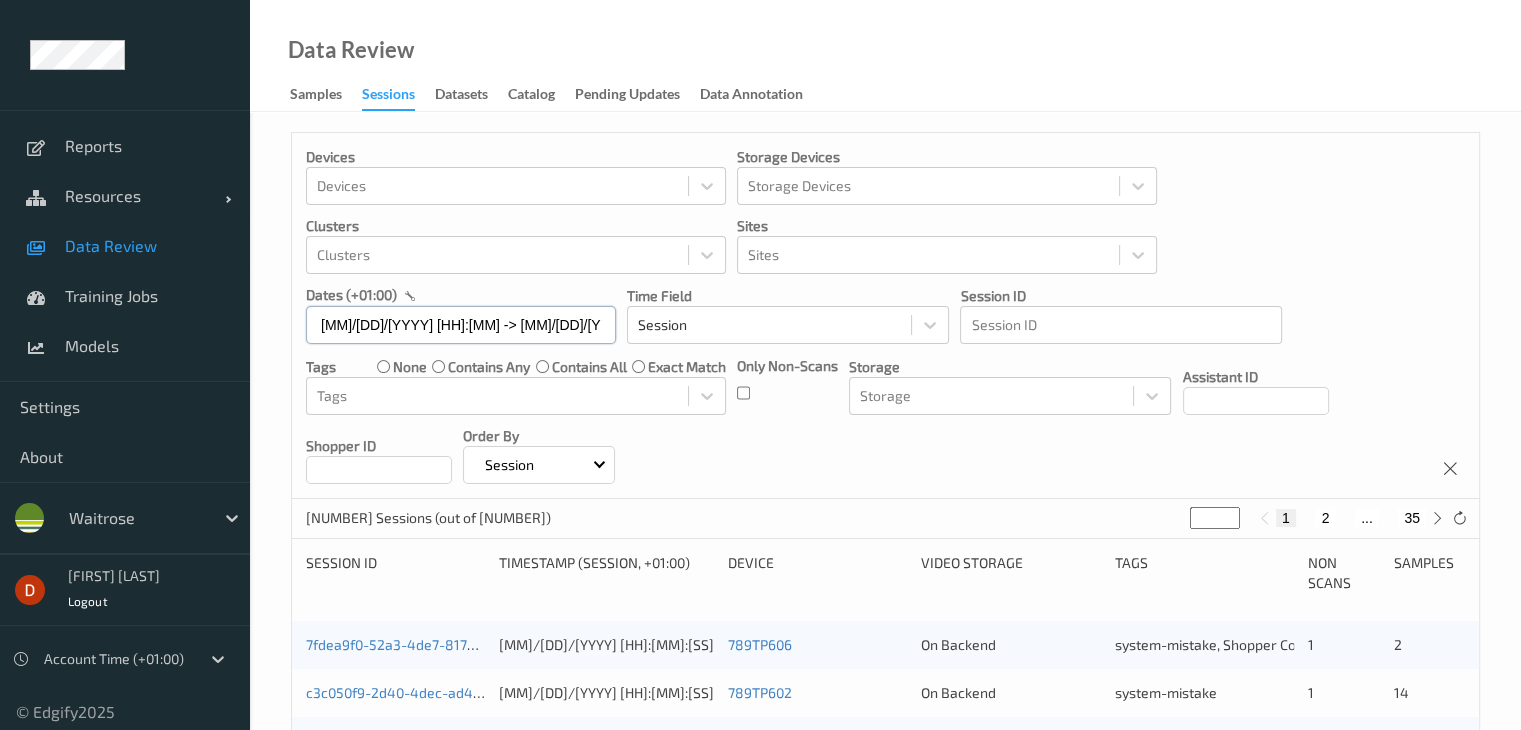 click on "[MM]/[DD]/[YYYY] [HH]:[MM] -> [MM]/[DD]/[YYYY] [HH]:[MM]" at bounding box center (461, 325) 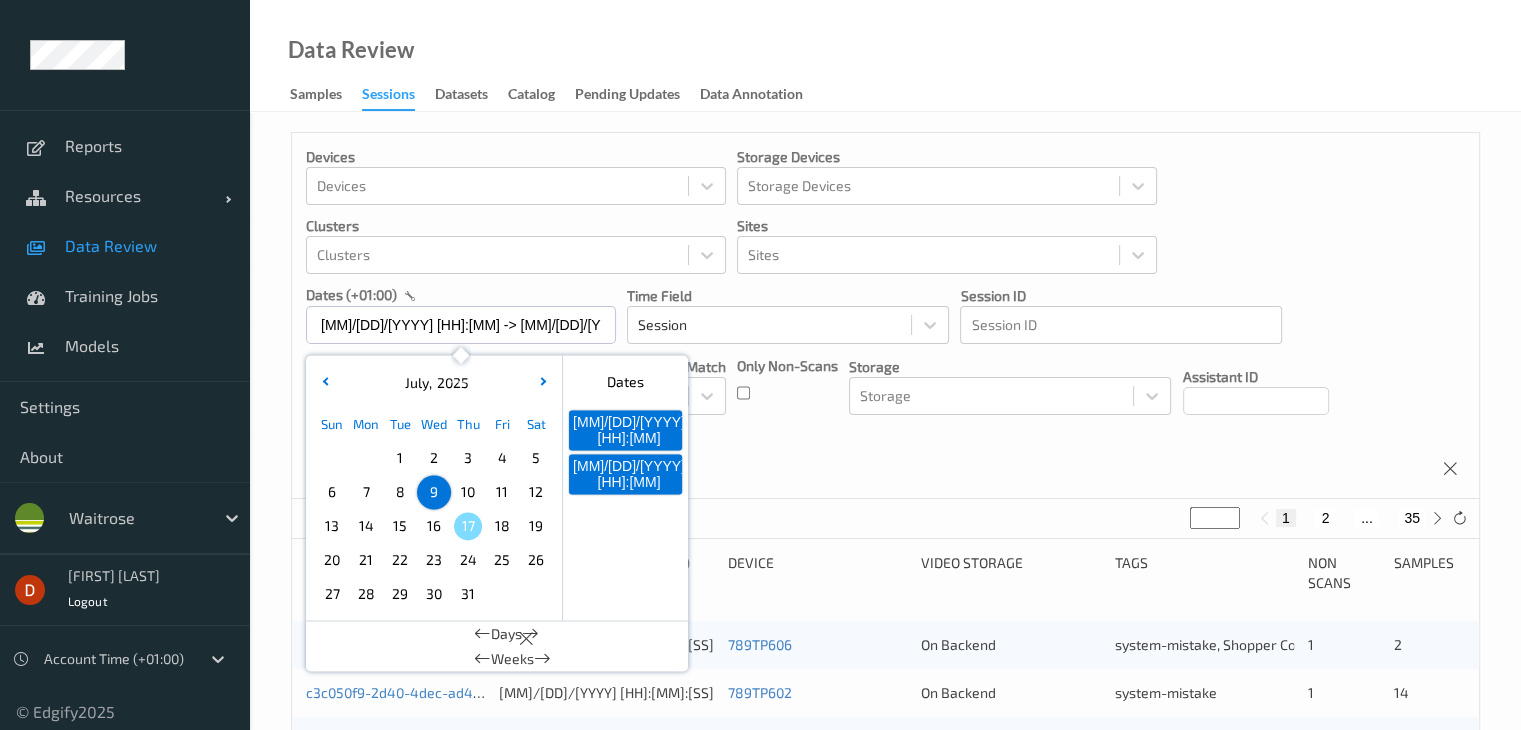 click on "10" at bounding box center (468, 492) 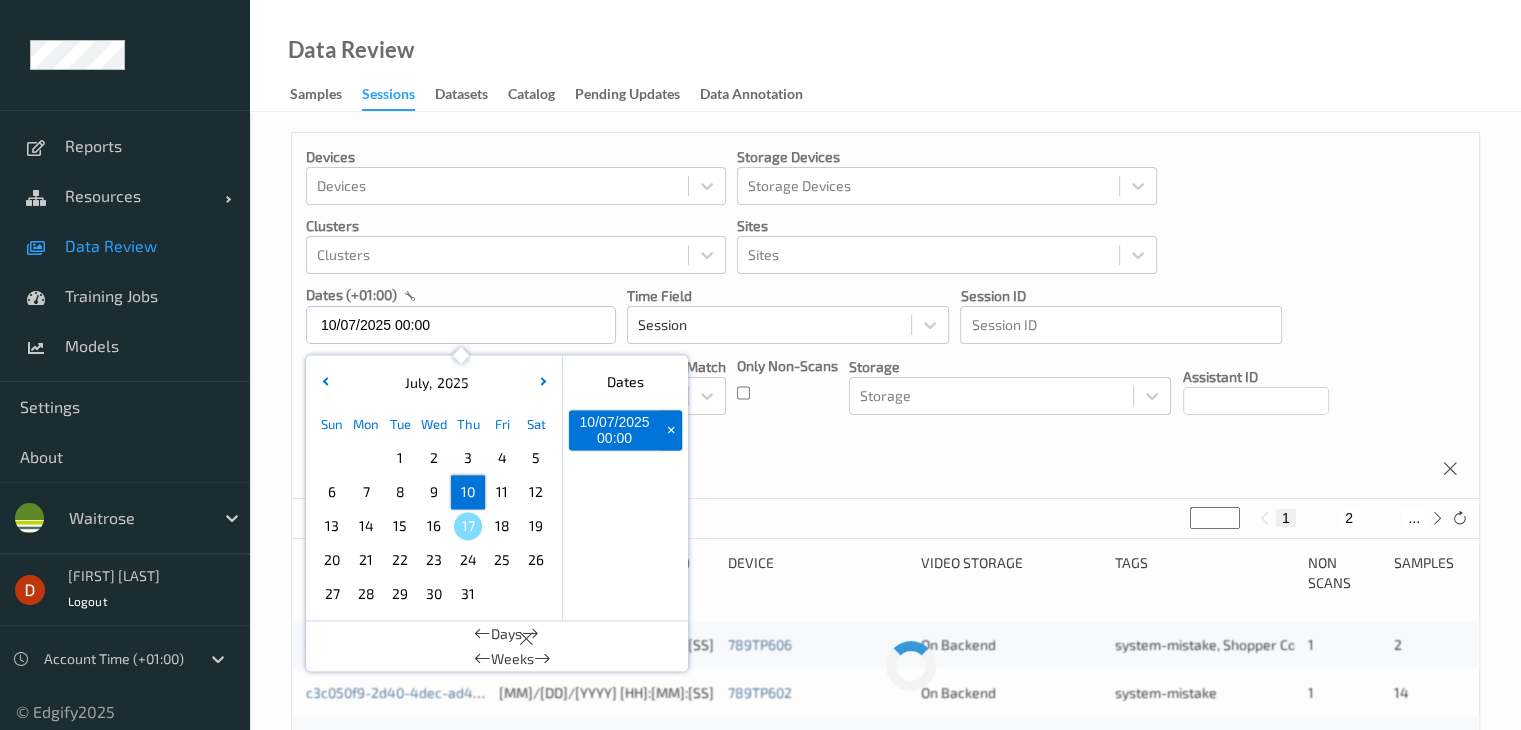 click on "10" at bounding box center (468, 492) 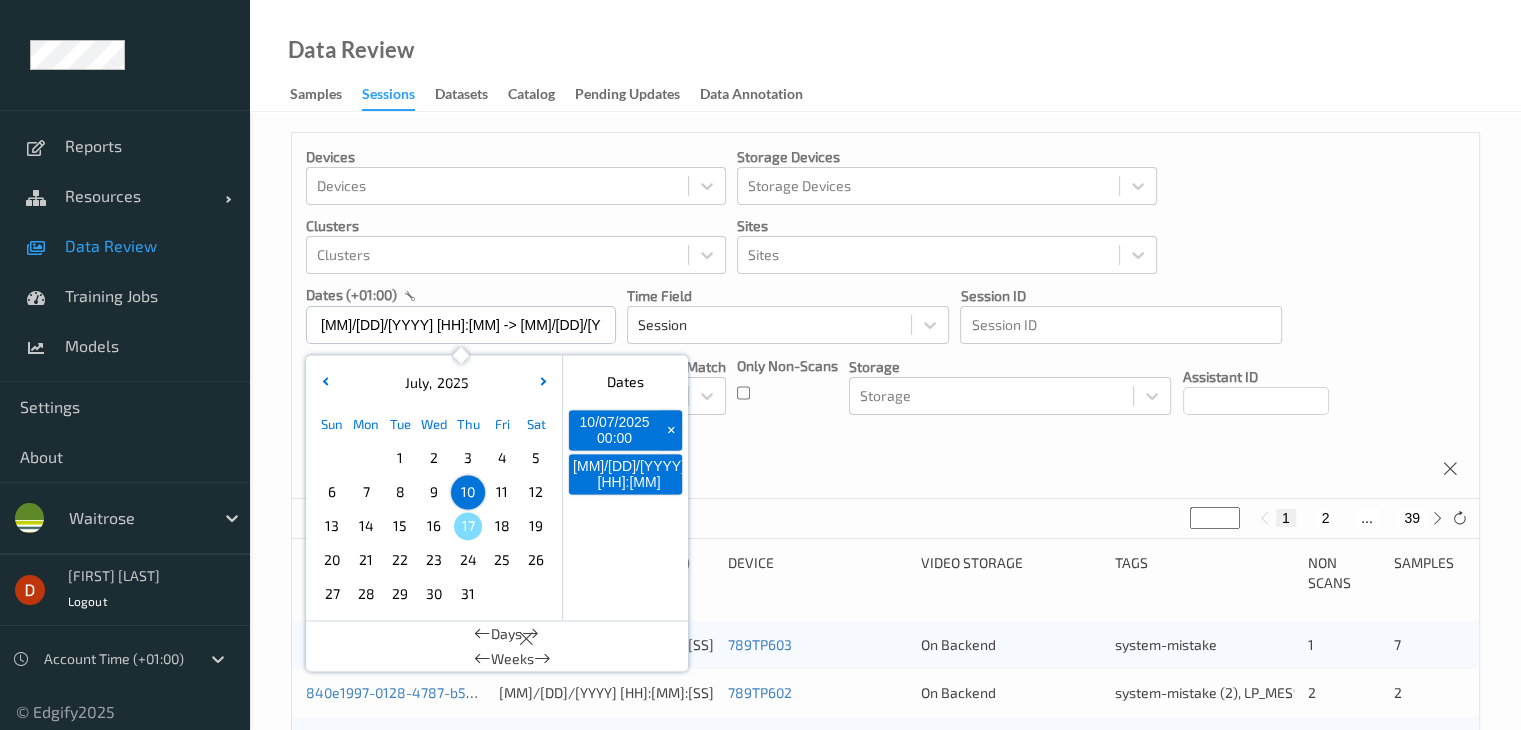 click on "Devices Devices Storage Devices Storage Devices Clusters Clusters Sites Sites dates (+01:00) [MM]/[DD]/[YYYY] [HH]:[MM] -> [MM]/[DD]/[YYYY] [HH]:[MM] July , [YYYY] Sun Mon Tue Wed Thu Fri Sat 1 2 3 4 5 6 7 8 9 10 11 12 13 14 15 16 17 18 19 20 21 22 23 24 25 26 27 28 29 30 31 January February March April May June July August September October November December [YYYY] [YYYY] [YYYY] [YYYY] [YYYY] [YYYY] [YYYY] [YYYY] [YYYY] [YYYY] [YYYY] [YYYY] Dates [MM]/[DD]/[YYYY] [HH]:[MM] + [MM]/[DD]/[YYYY] [HH]:[MM] + Days Weeks Time Field Session Session ID Session ID Tags none contains any contains all exact match Tags Only Non-Scans Storage Storage Assistant ID Shopper ID Order By Session" at bounding box center [885, 316] 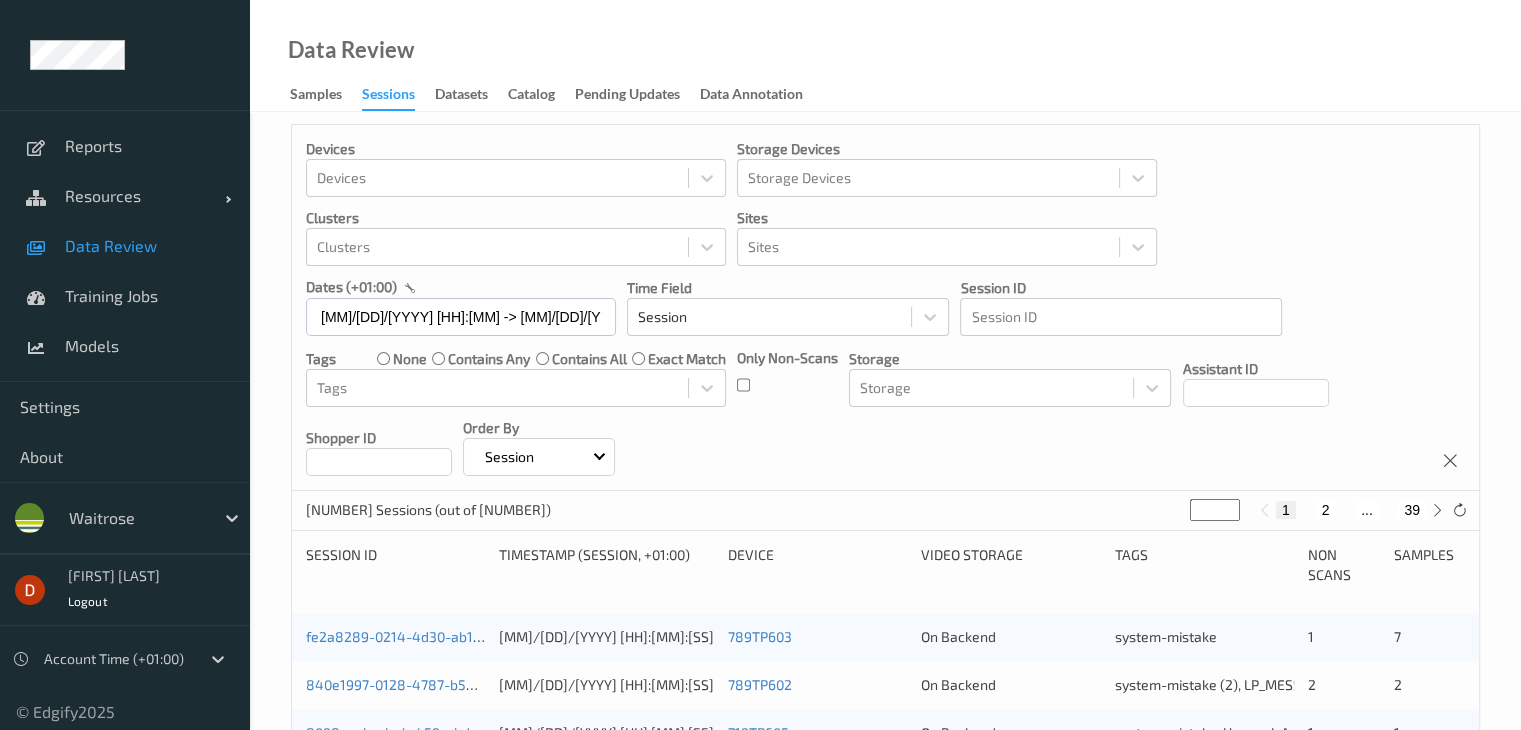 scroll, scrollTop: 0, scrollLeft: 0, axis: both 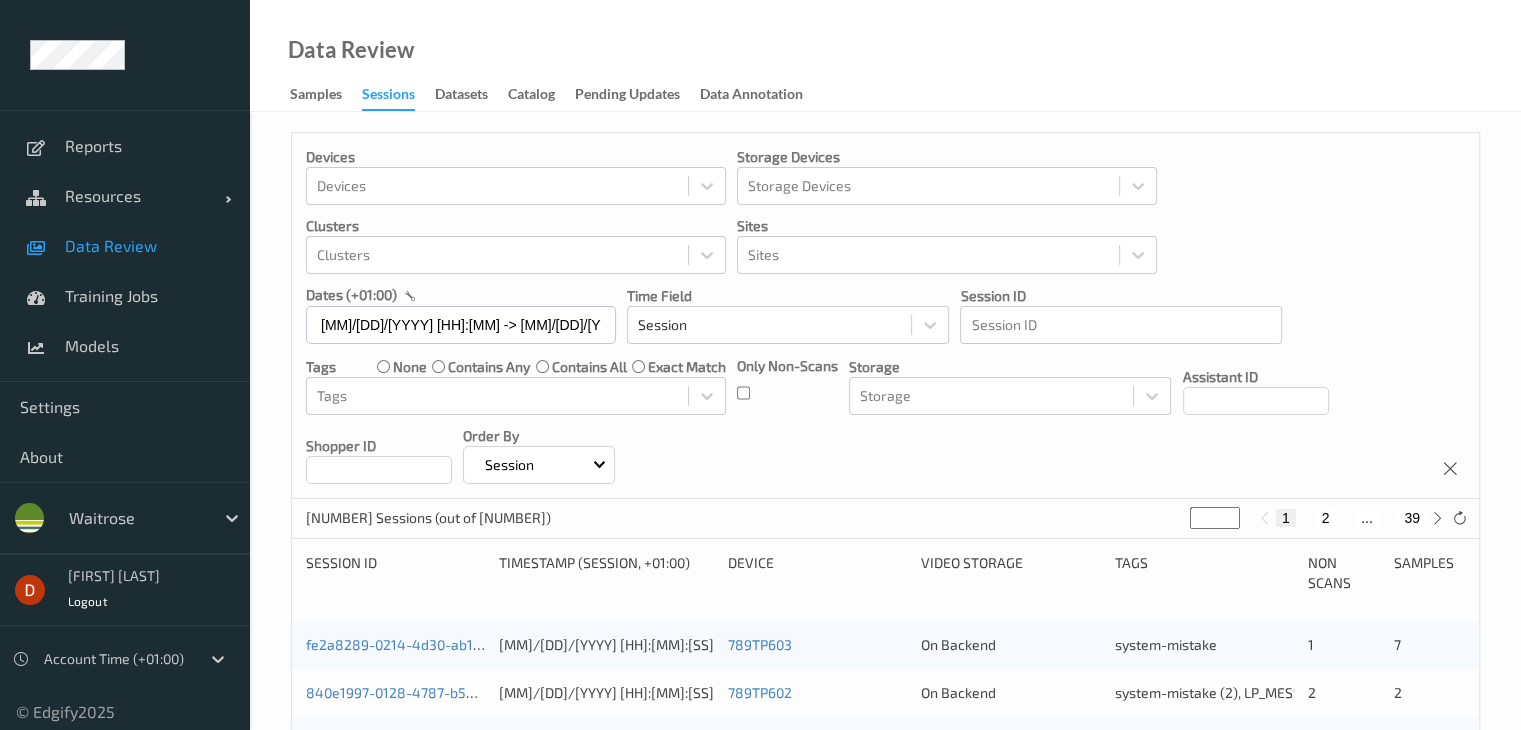 drag, startPoint x: 1218, startPoint y: 528, endPoint x: 1178, endPoint y: 526, distance: 40.04997 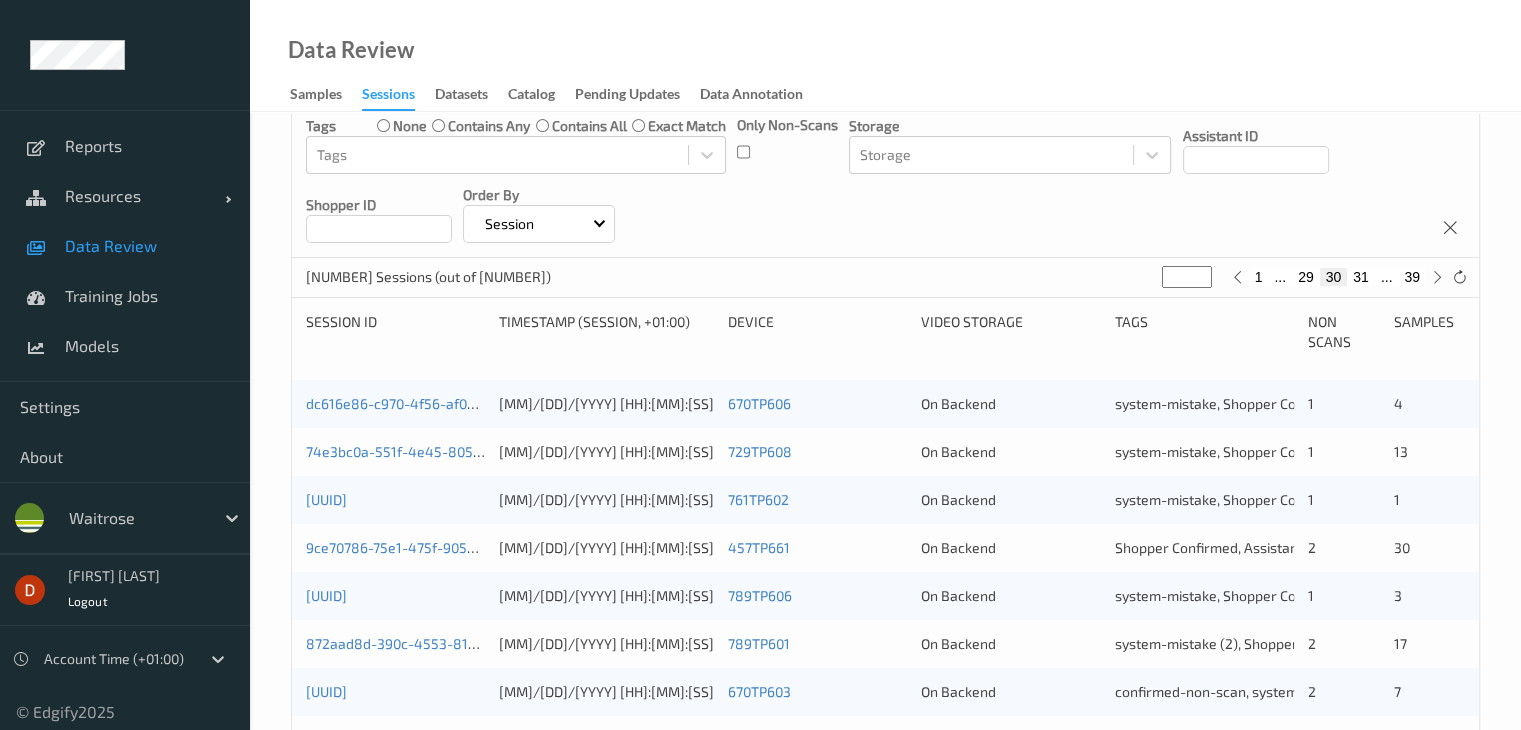 scroll, scrollTop: 300, scrollLeft: 0, axis: vertical 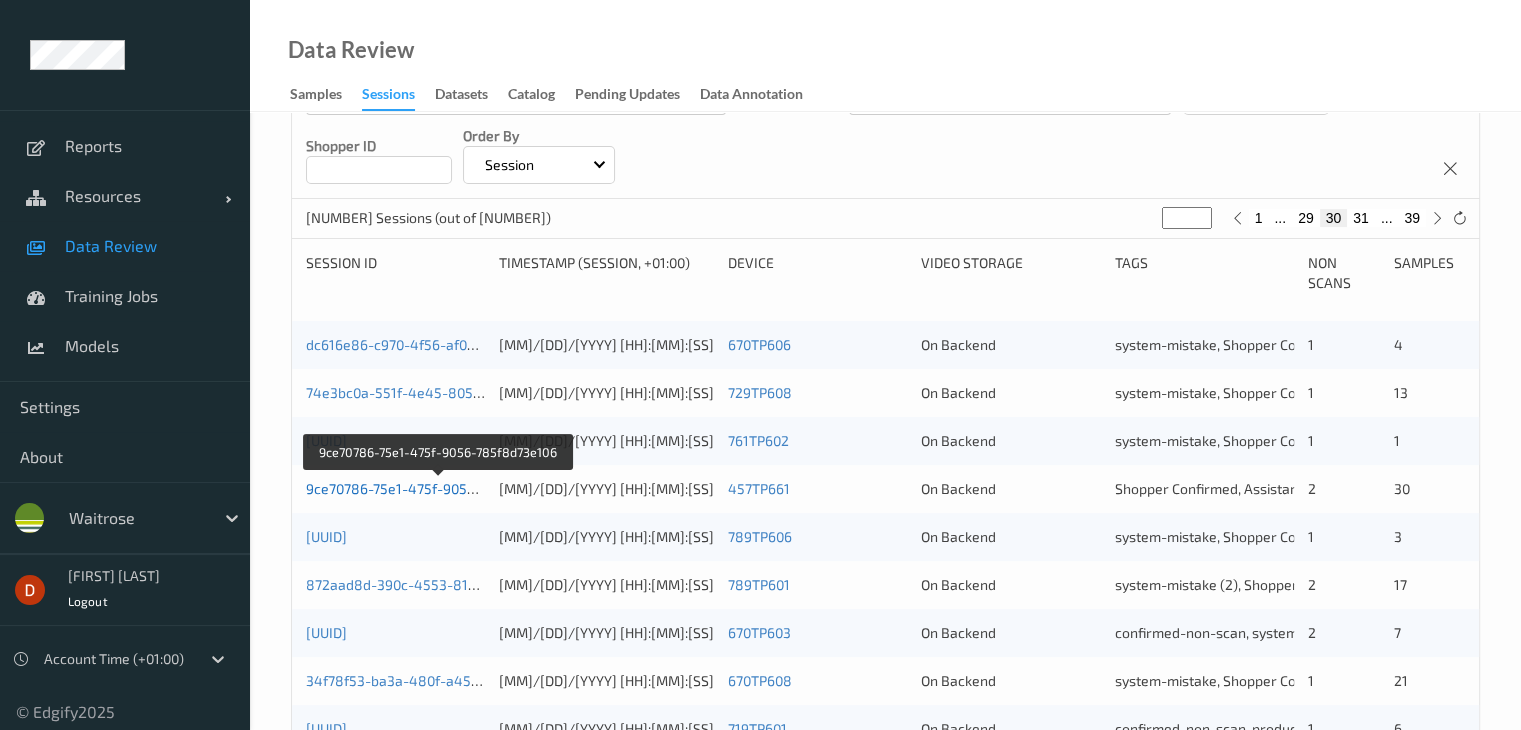 type on "**" 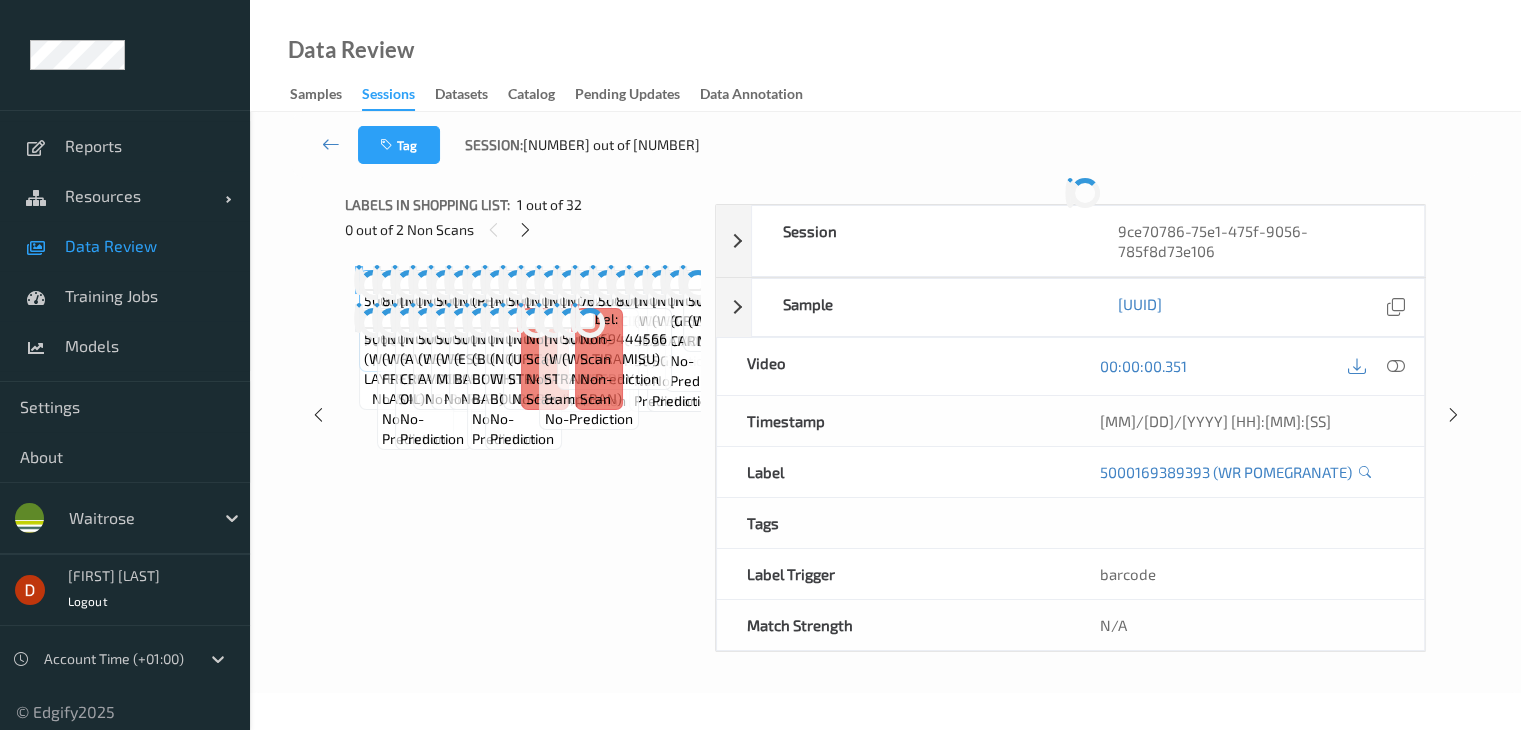 scroll, scrollTop: 0, scrollLeft: 0, axis: both 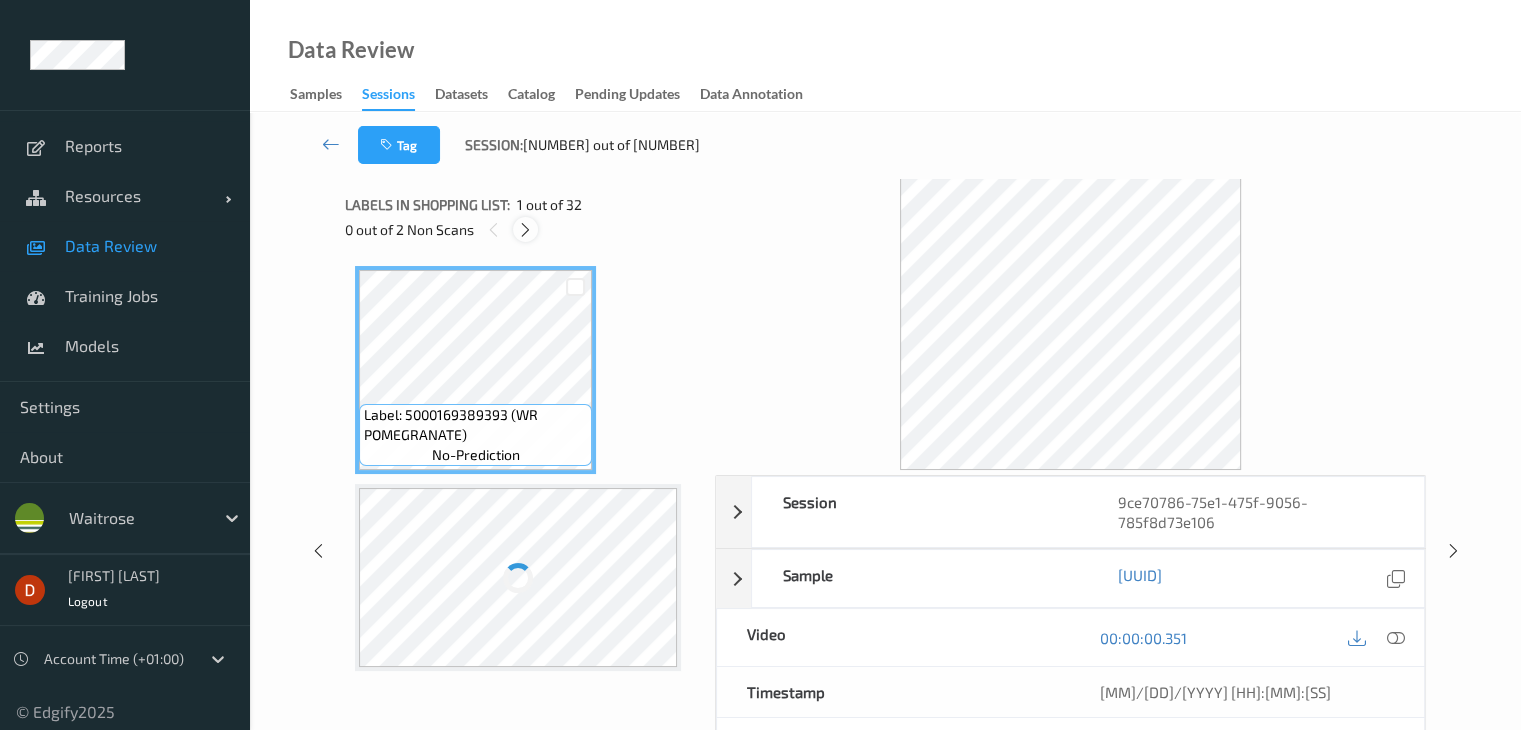 click at bounding box center (525, 230) 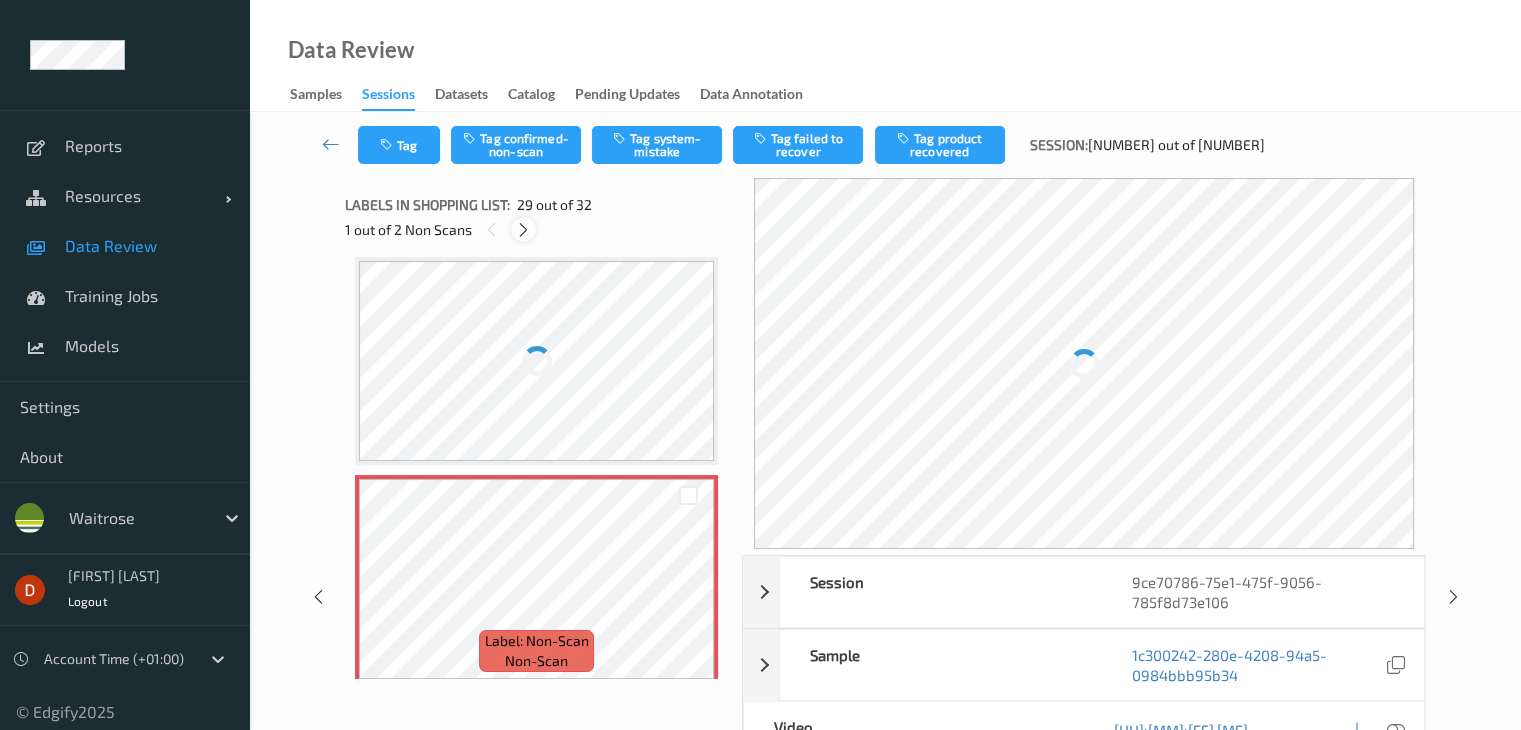 click at bounding box center (523, 230) 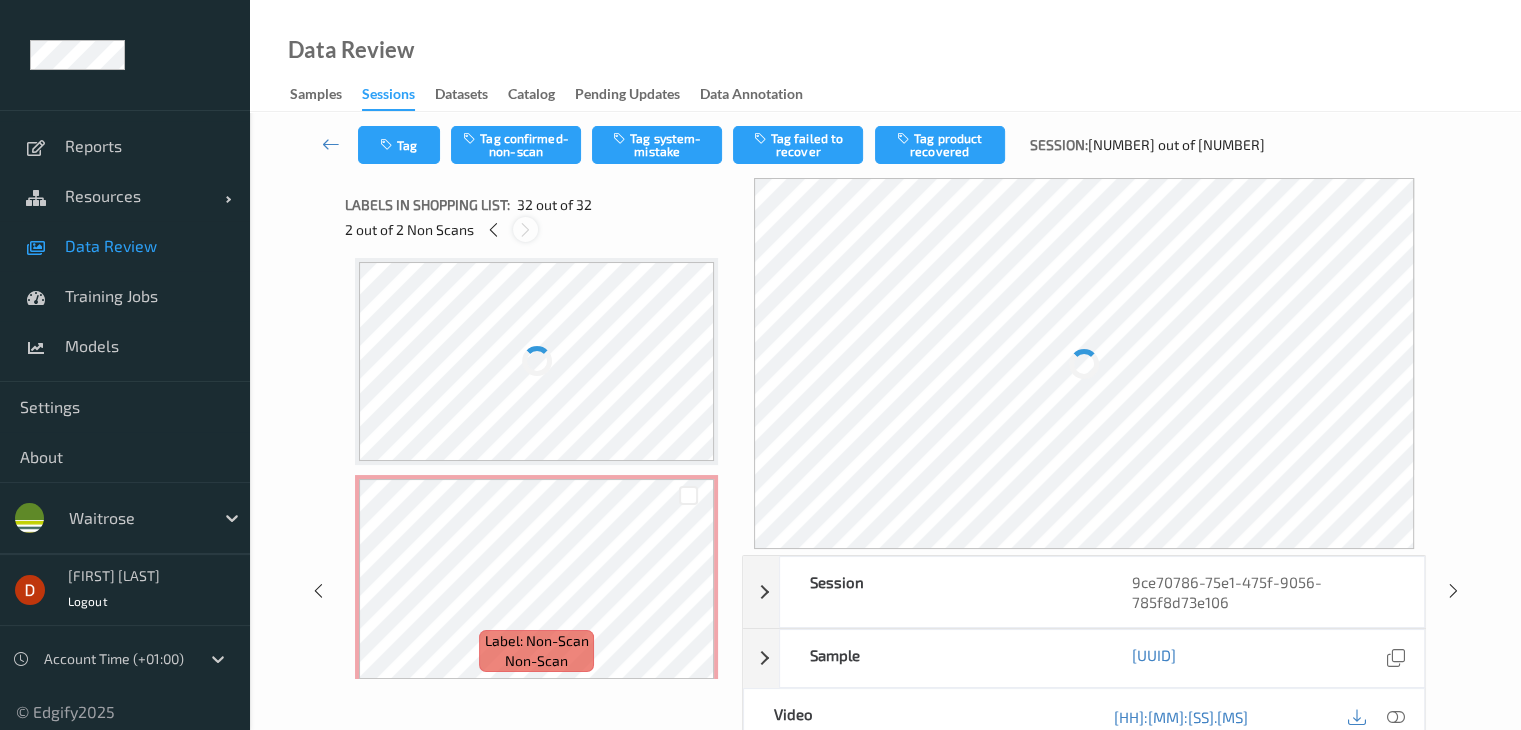 scroll, scrollTop: 6548, scrollLeft: 0, axis: vertical 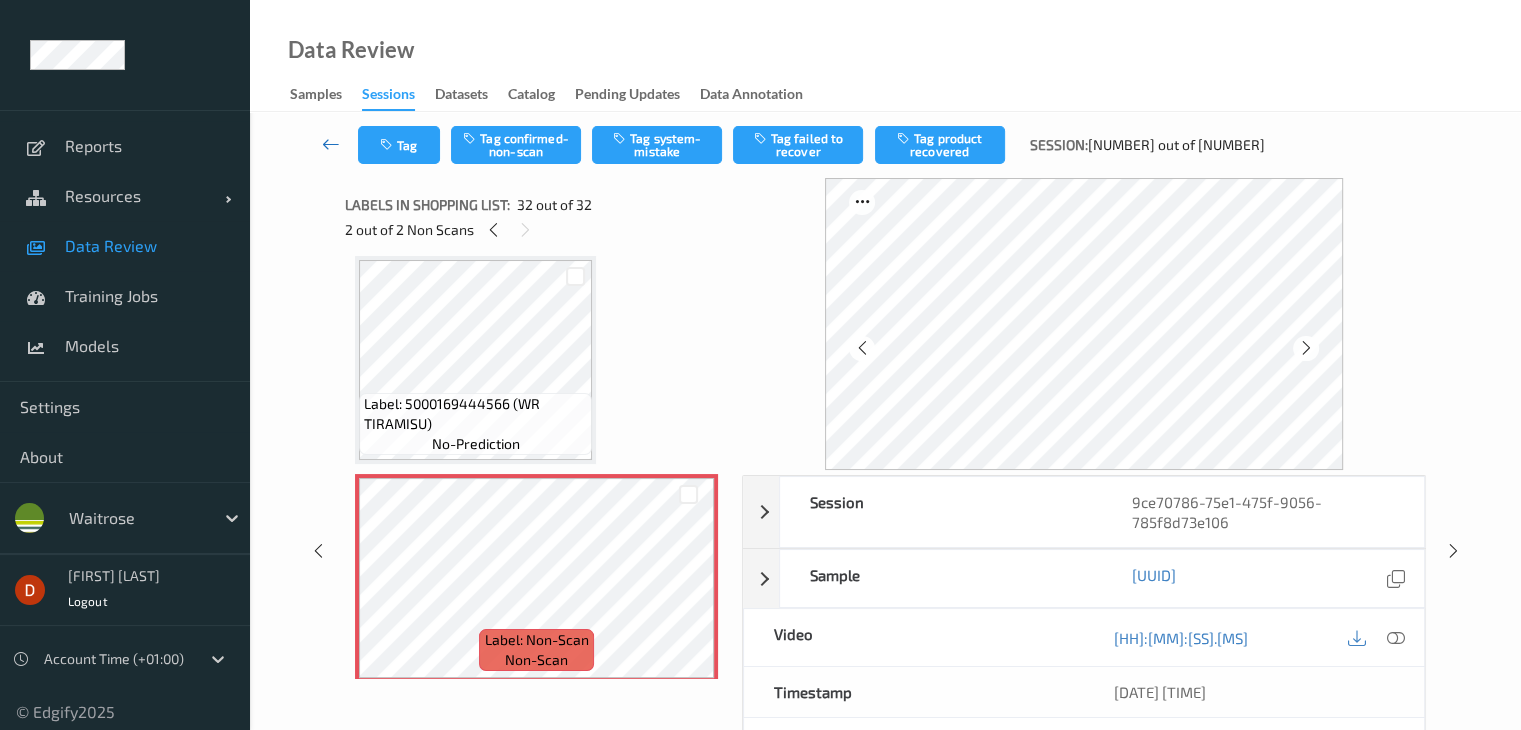 click at bounding box center (331, 144) 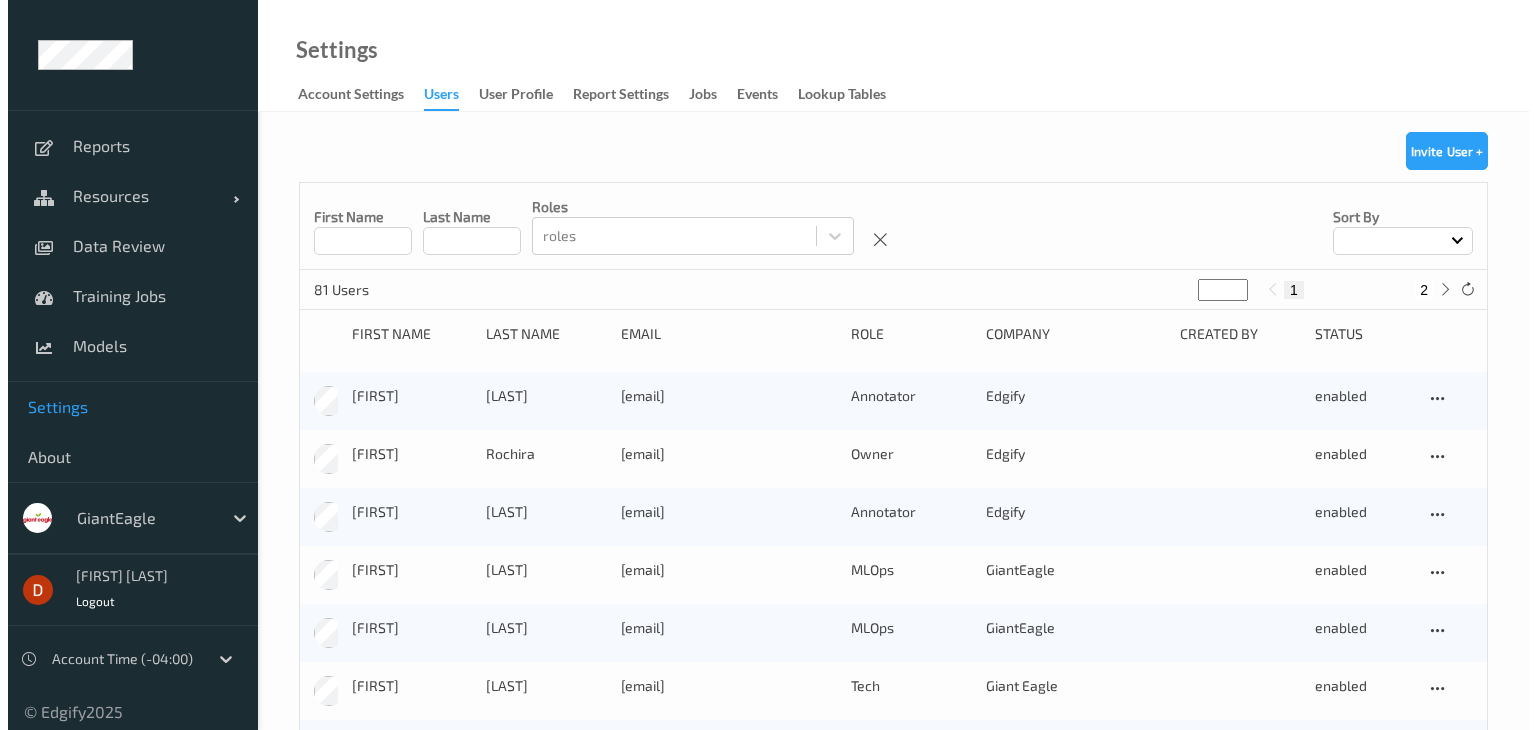 scroll, scrollTop: 0, scrollLeft: 0, axis: both 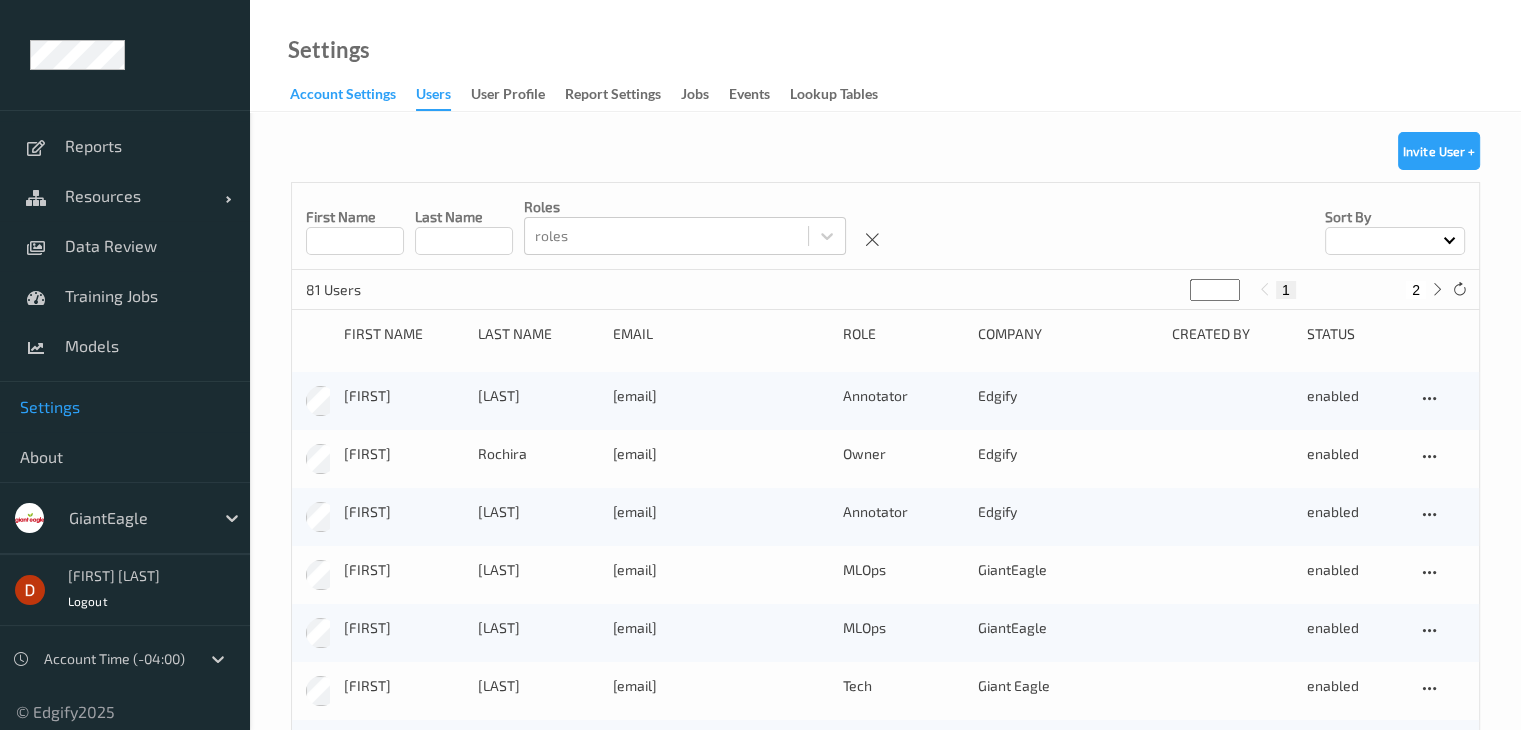 click on "Account Settings" at bounding box center [343, 96] 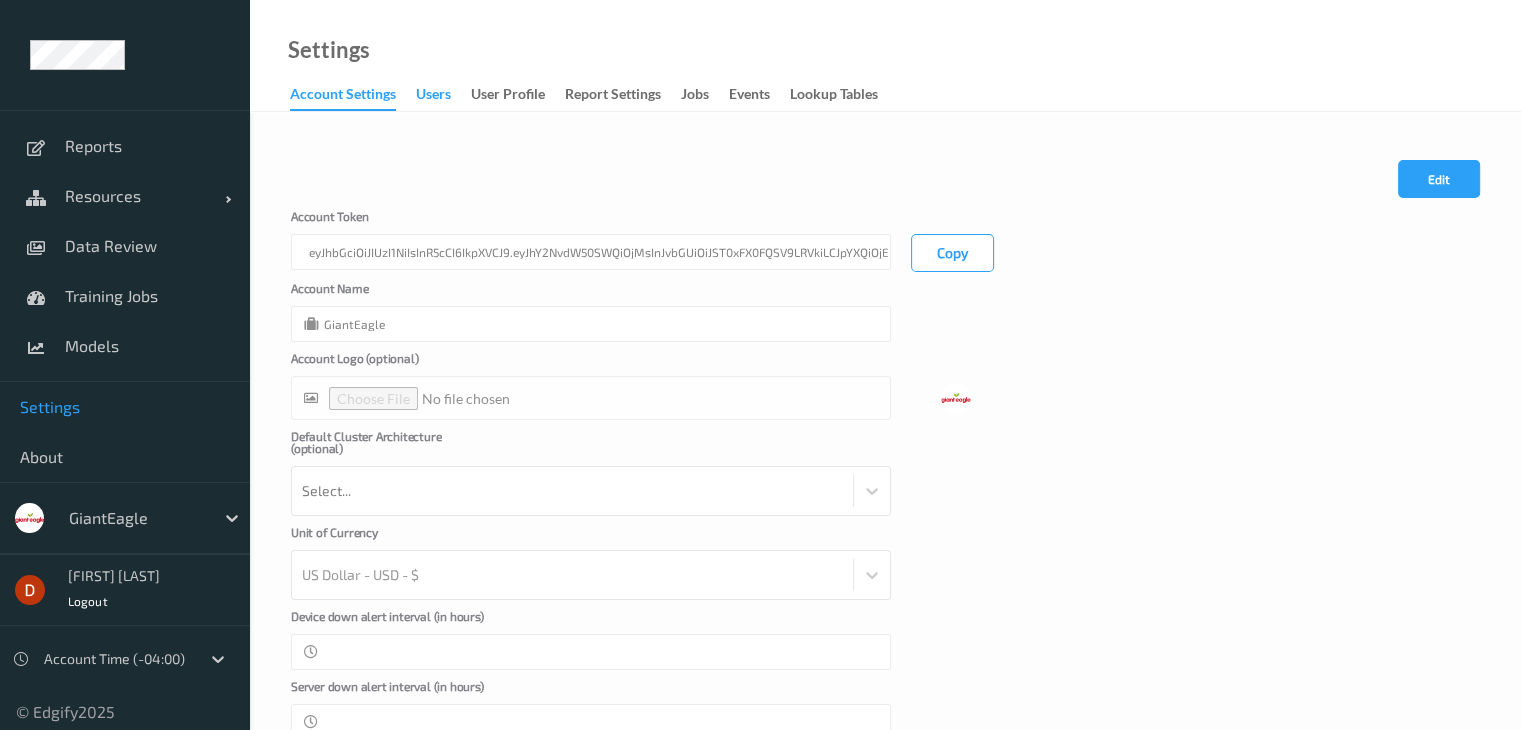 click on "users" at bounding box center [433, 96] 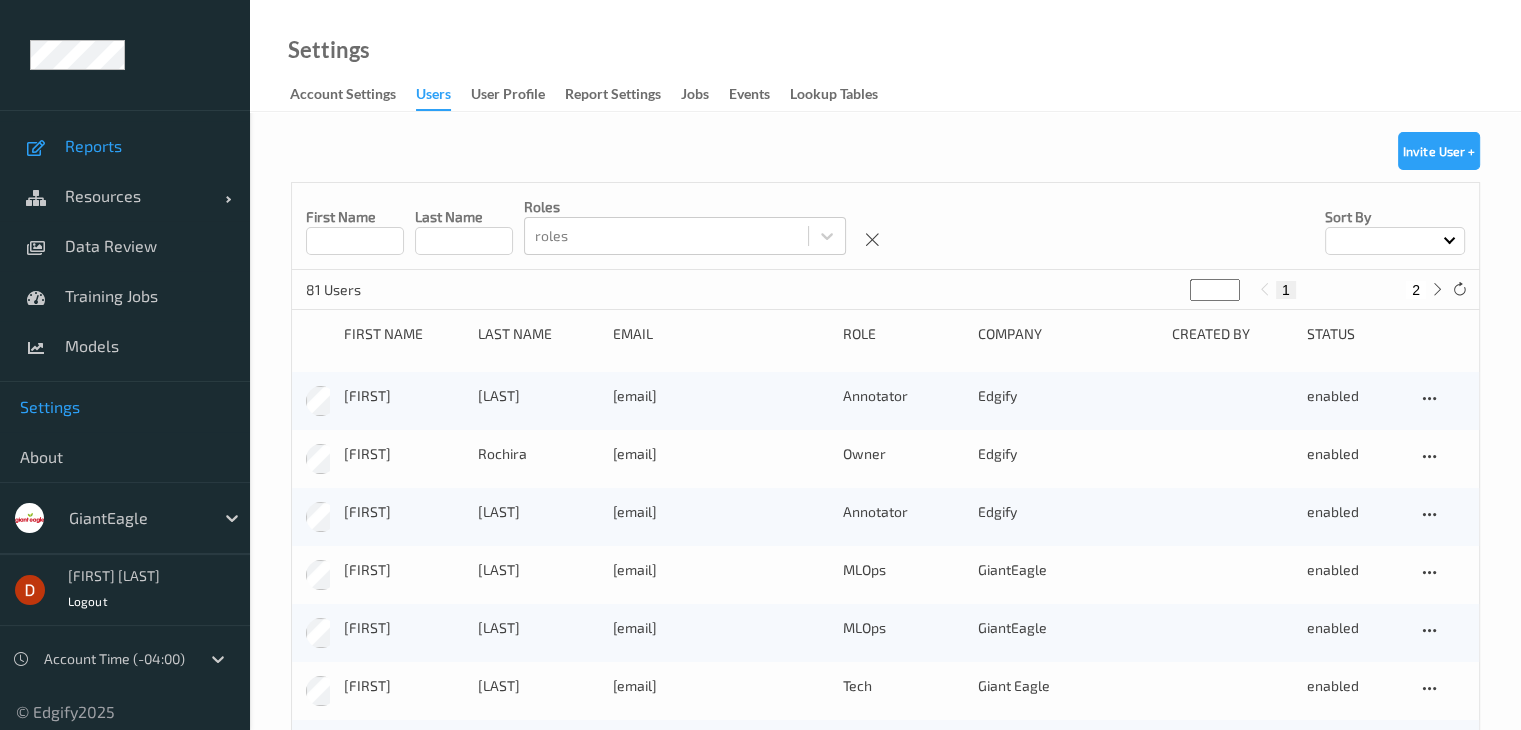 click on "Reports" at bounding box center [147, 146] 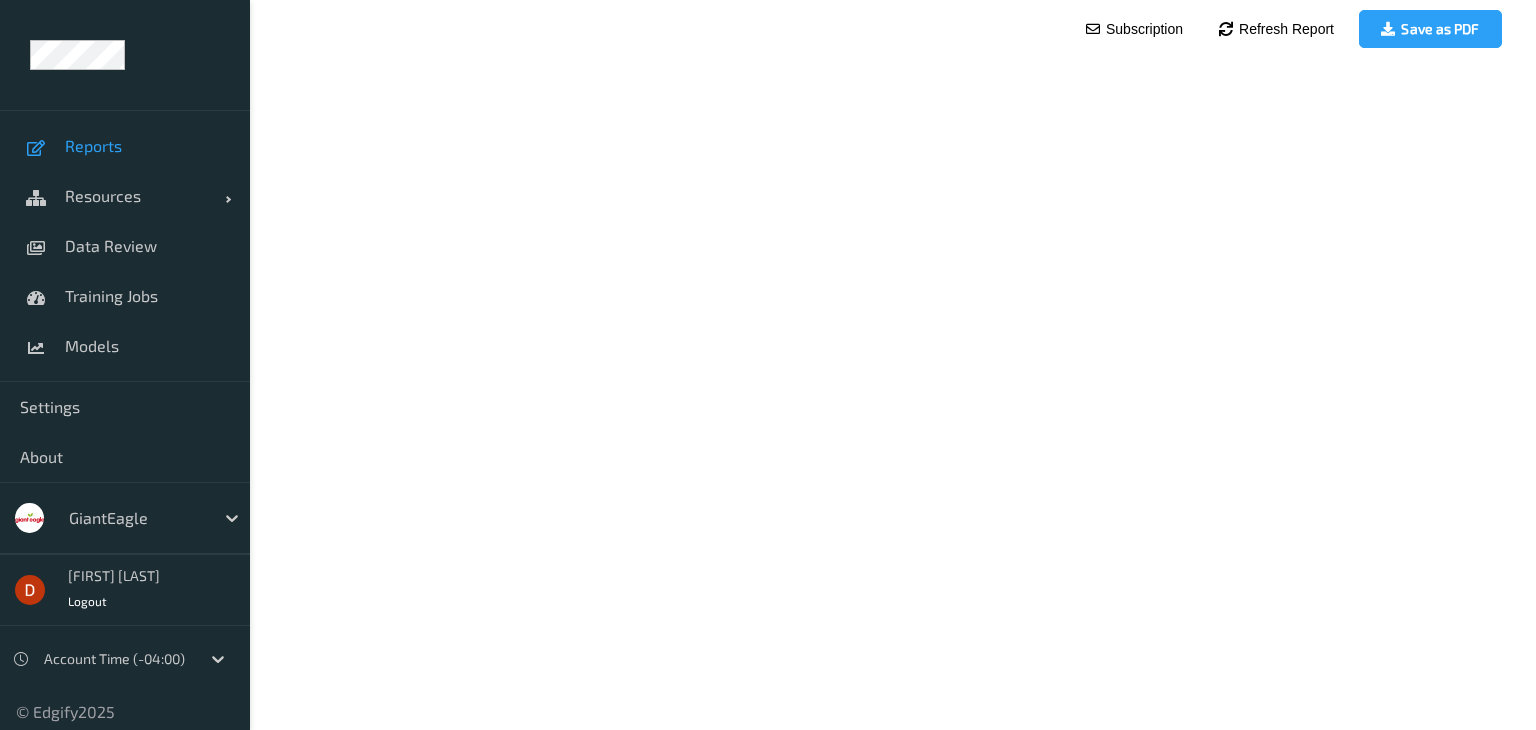 scroll, scrollTop: 0, scrollLeft: 0, axis: both 